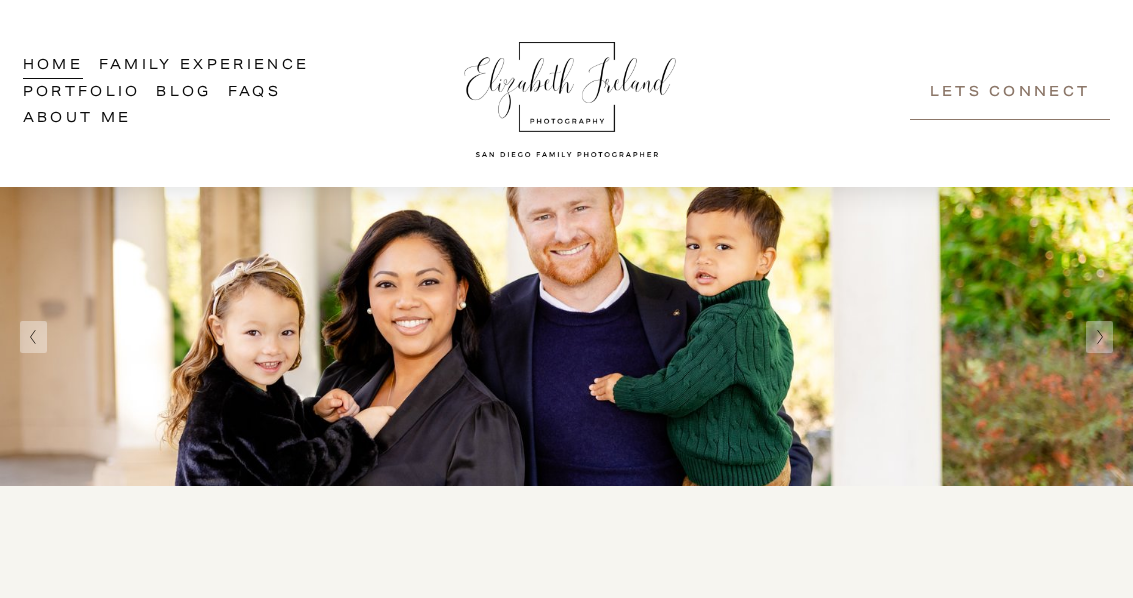 scroll, scrollTop: 0, scrollLeft: 0, axis: both 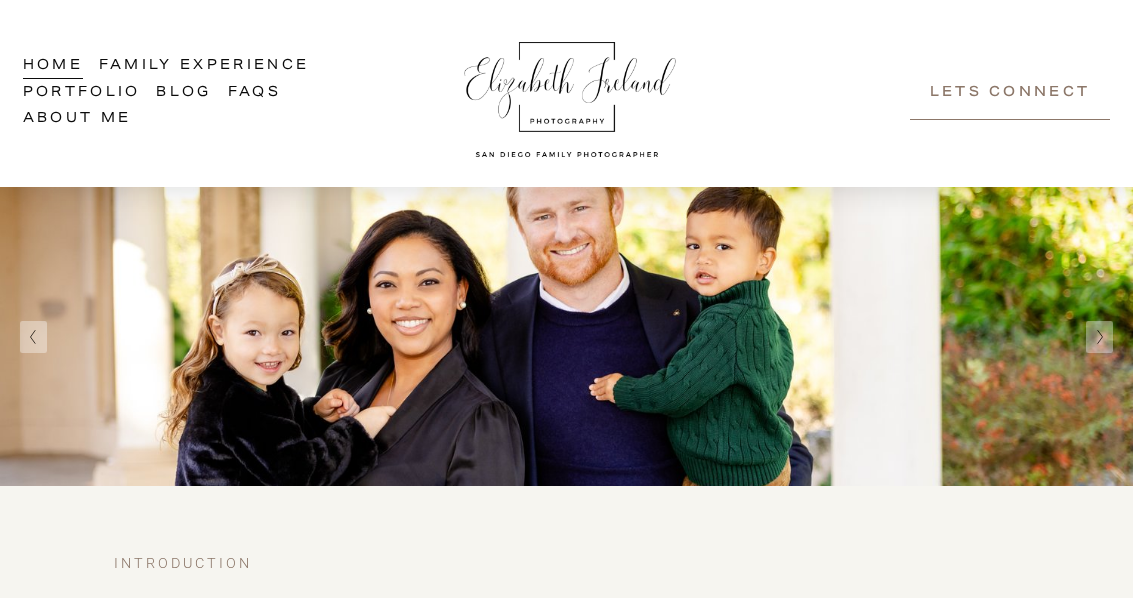 click on "Lets Connect" at bounding box center [1010, 93] 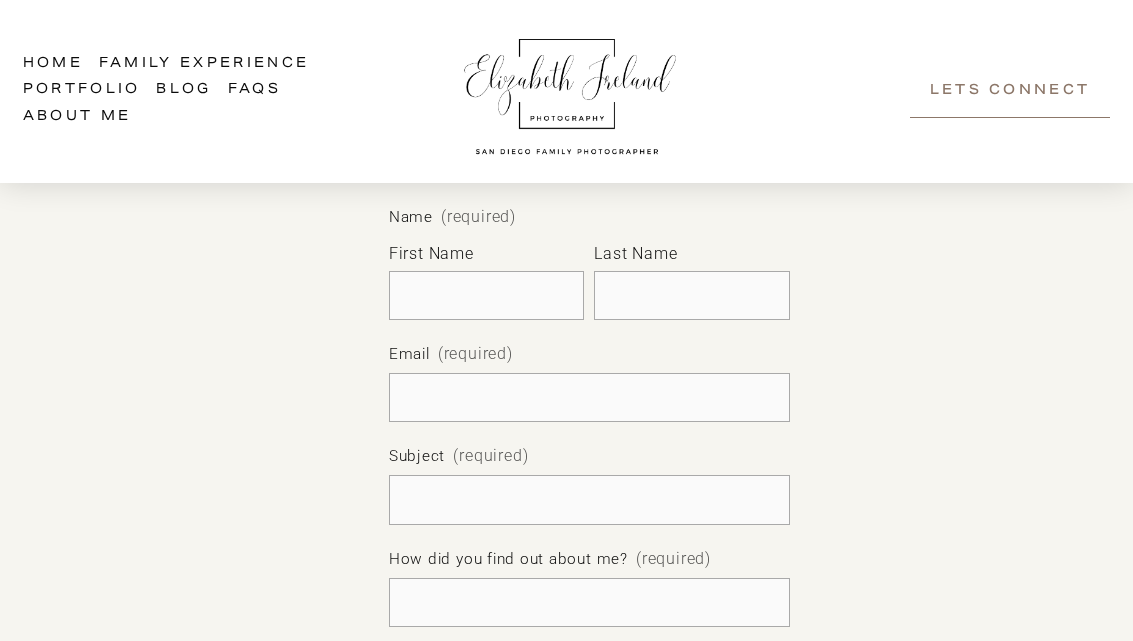 scroll, scrollTop: 1024, scrollLeft: 0, axis: vertical 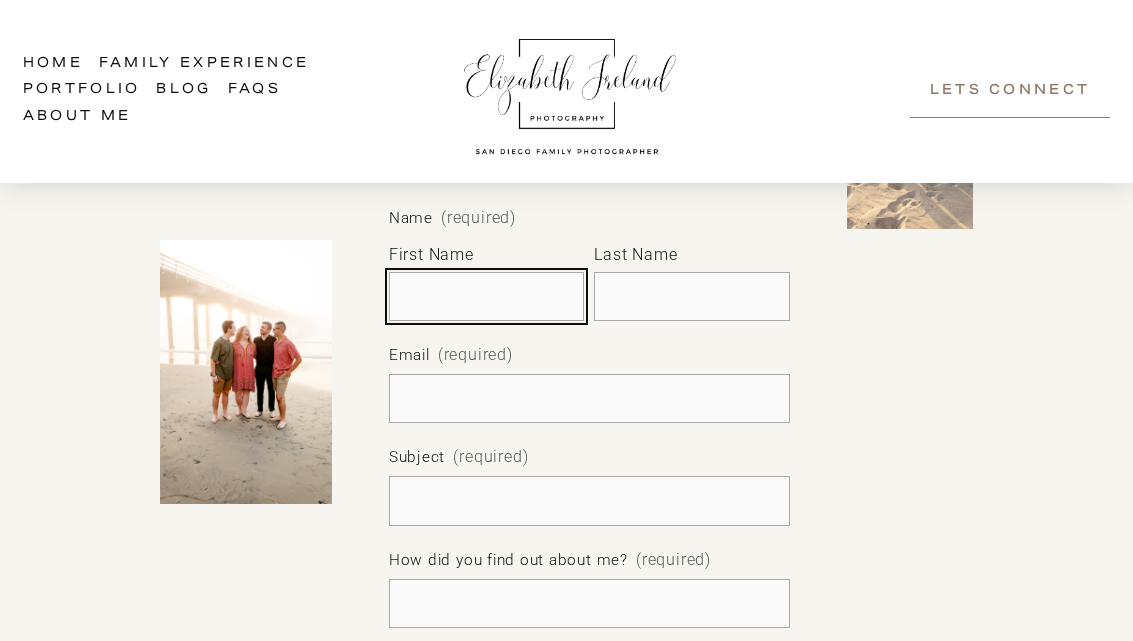 click on "First Name" at bounding box center [487, 297] 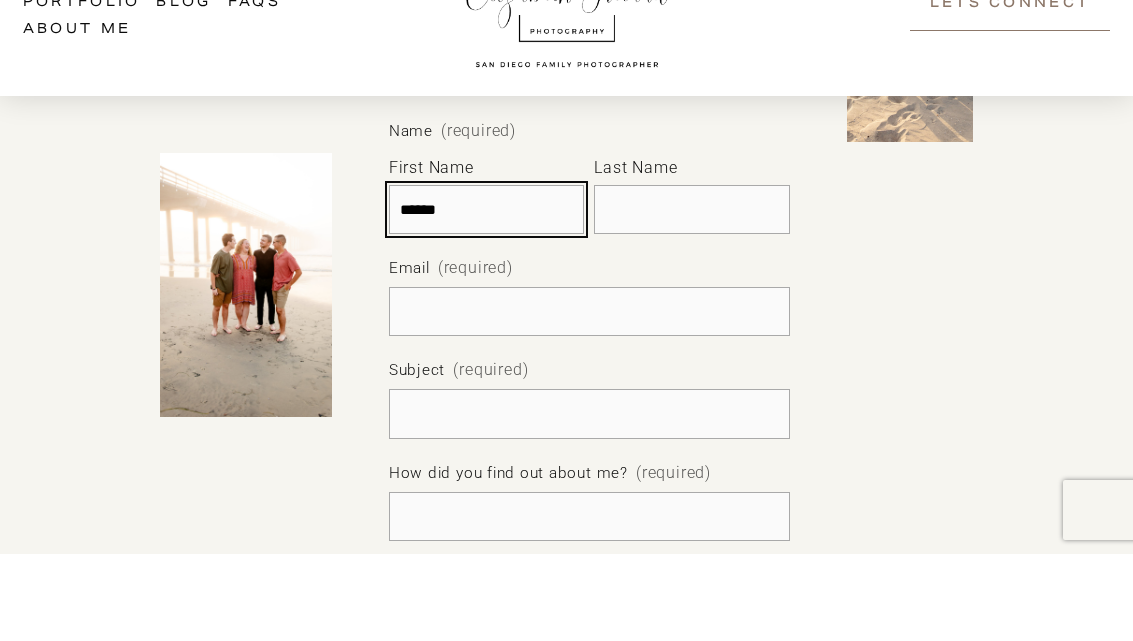 type on "******" 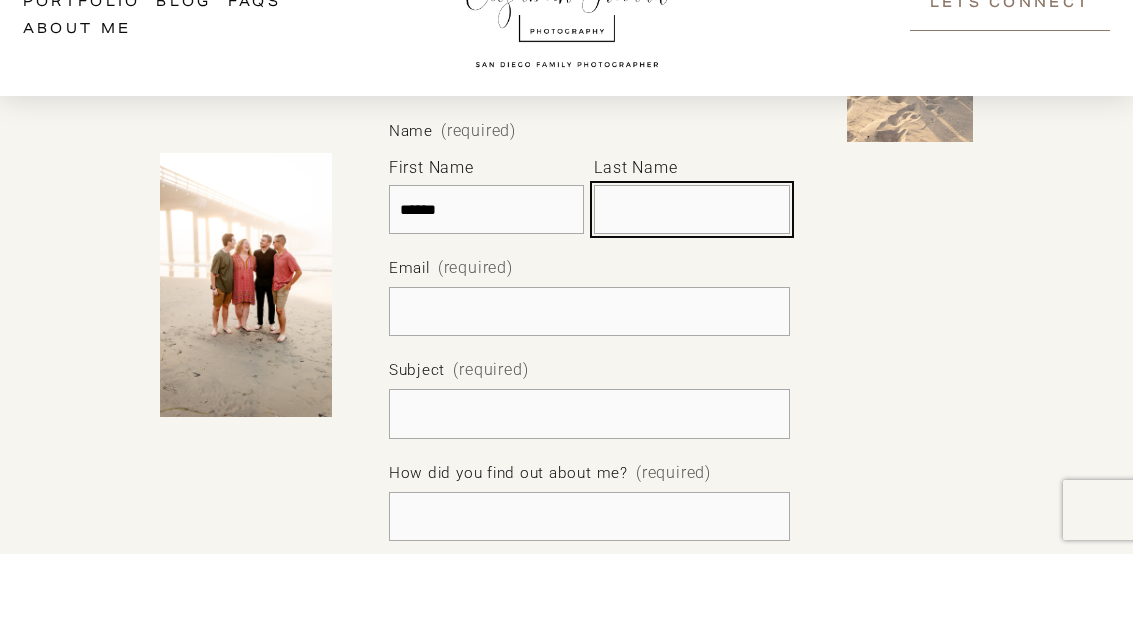 click on "Last Name" at bounding box center [692, 297] 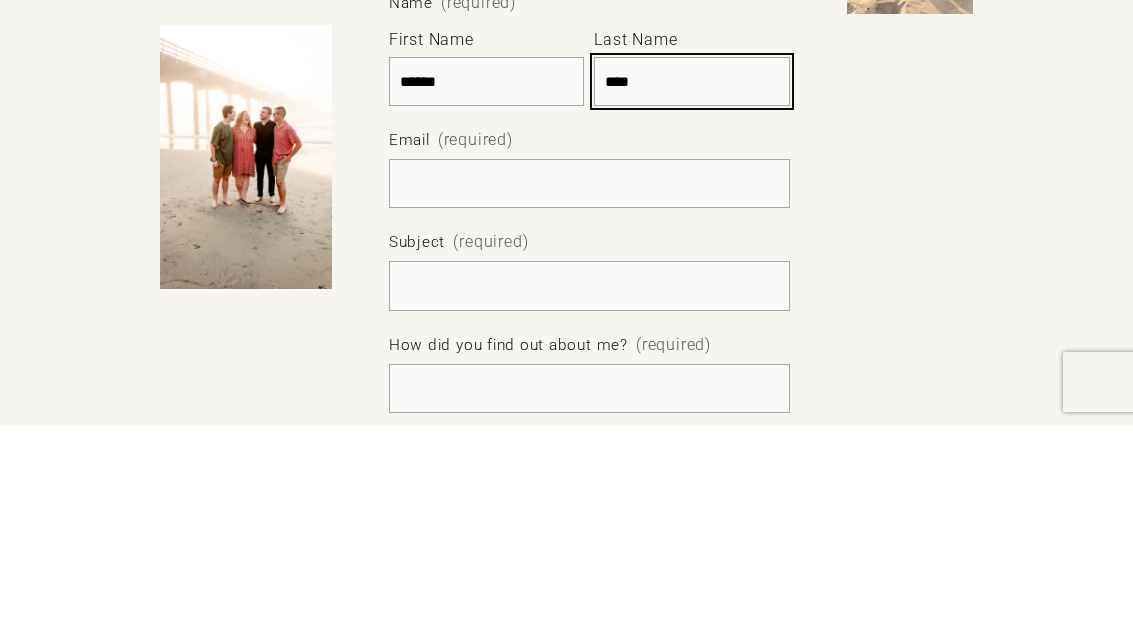 type on "****" 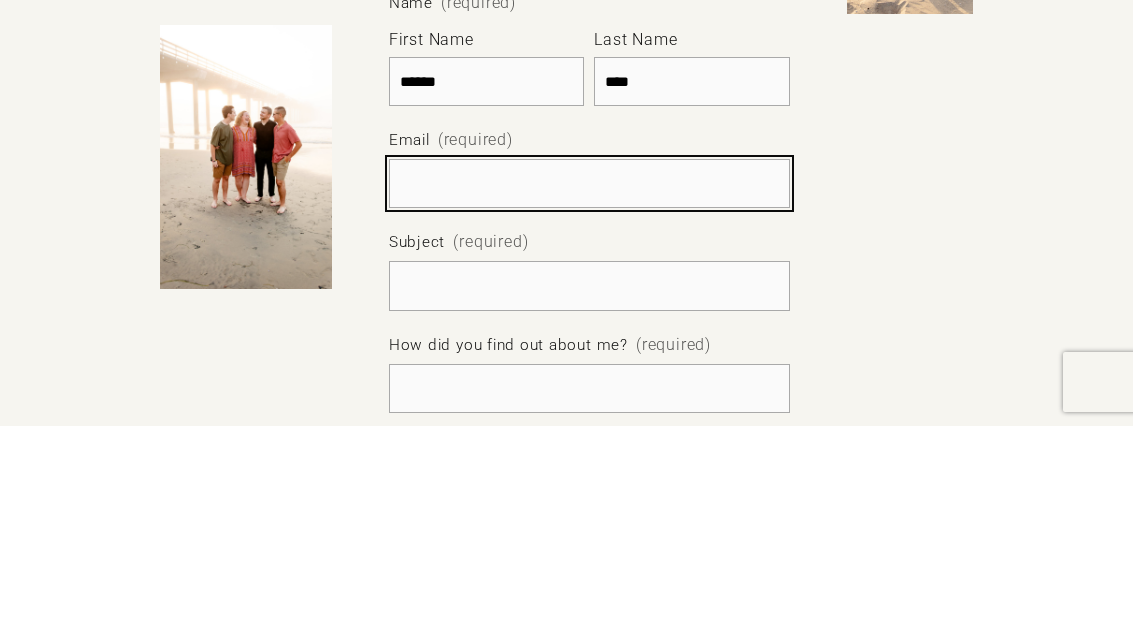 click on "Email (required)" at bounding box center (589, 399) 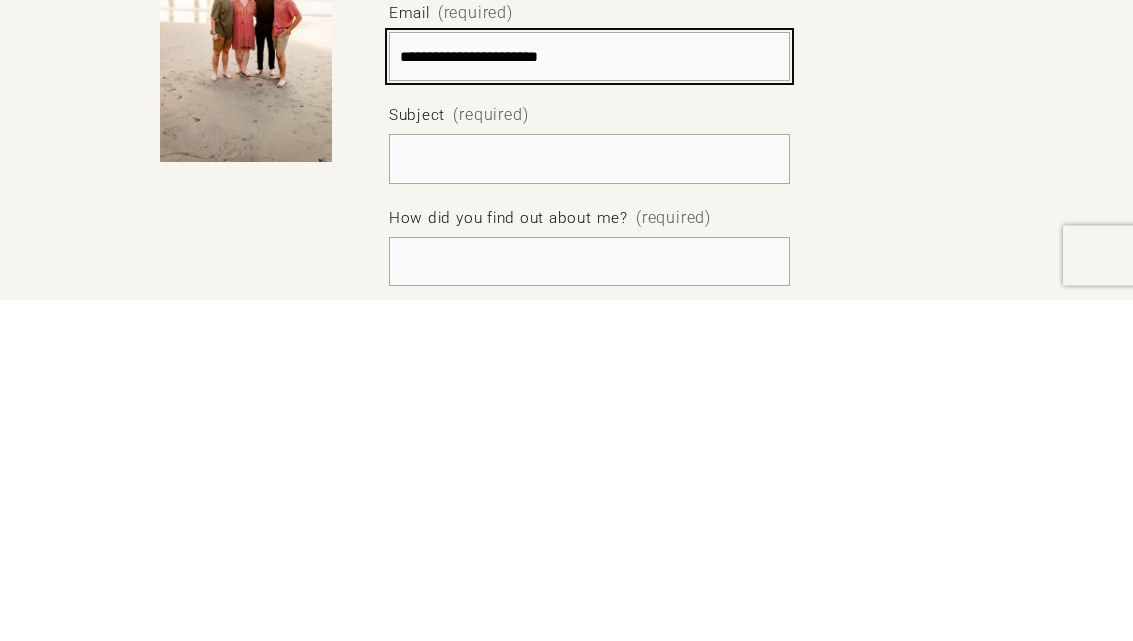 type on "**********" 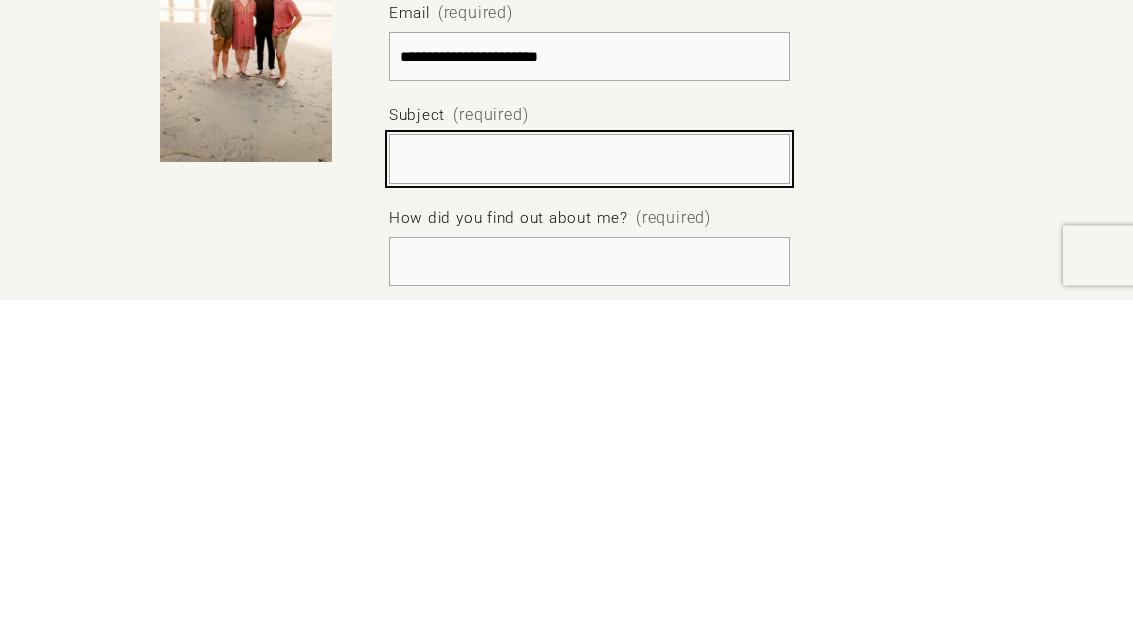 click on "Subject (required)" at bounding box center (589, 501) 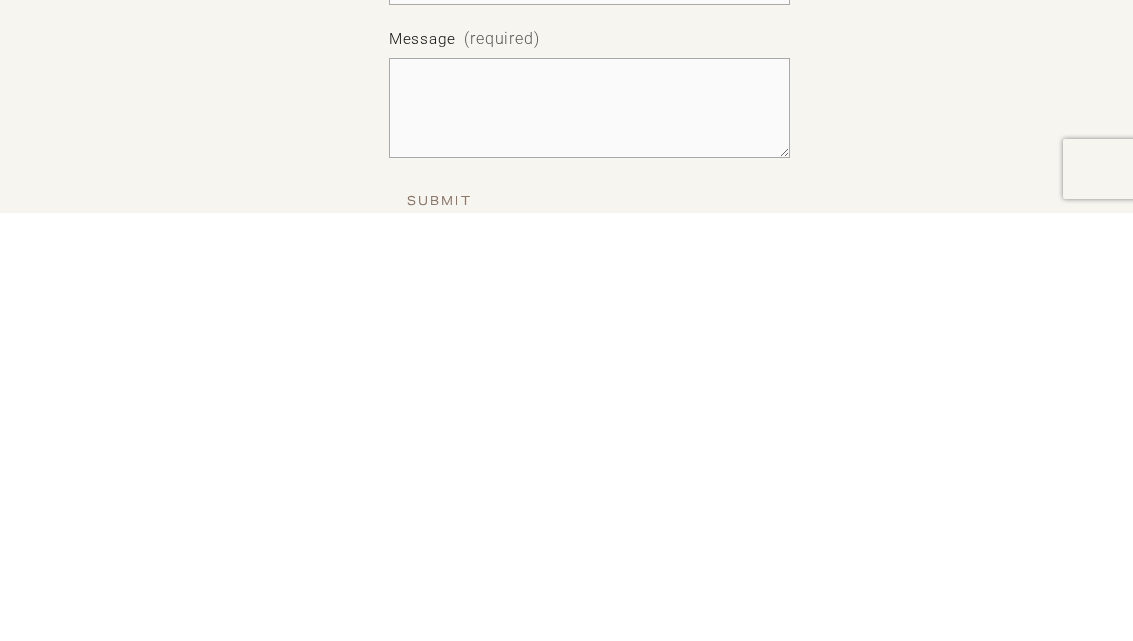 scroll, scrollTop: 1243, scrollLeft: 0, axis: vertical 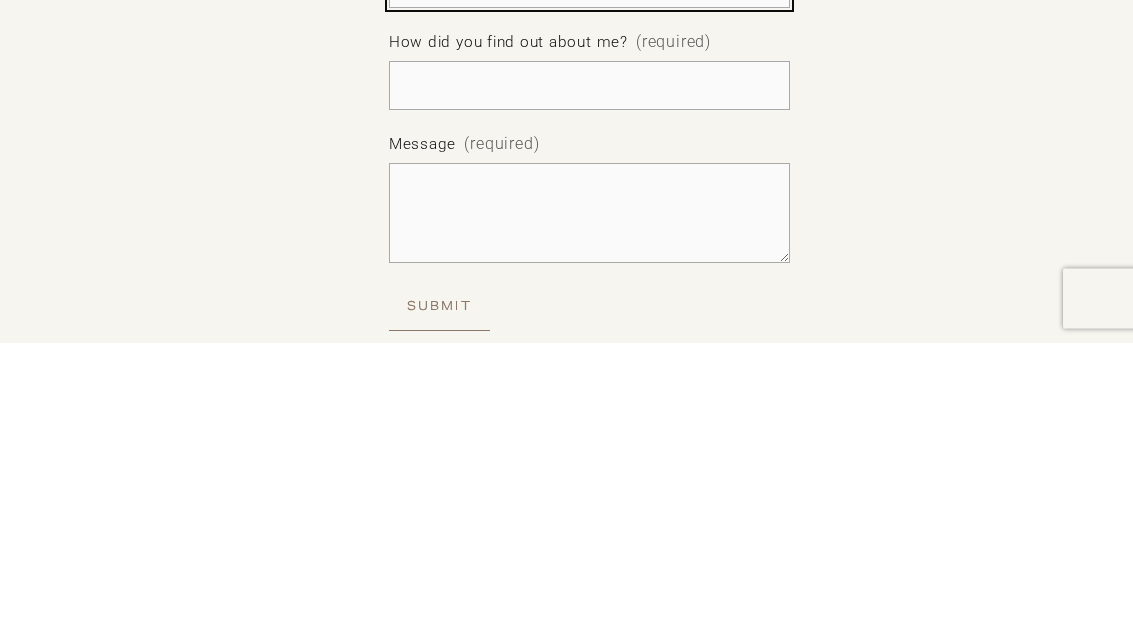type on "**********" 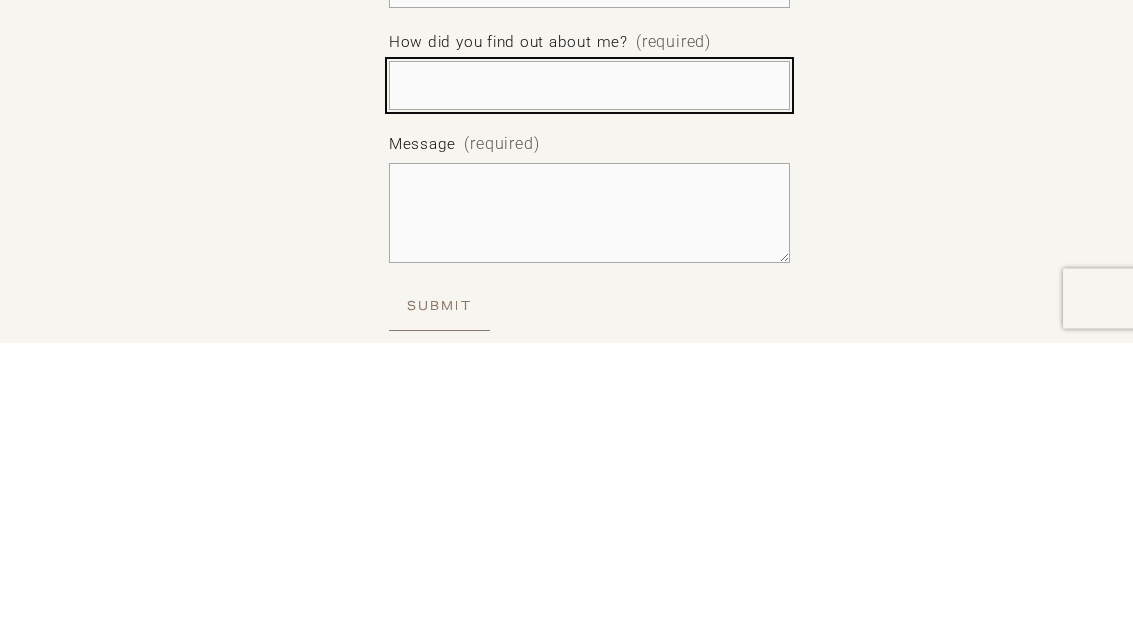 click on "How did you find out about me? (required)" at bounding box center (589, 385) 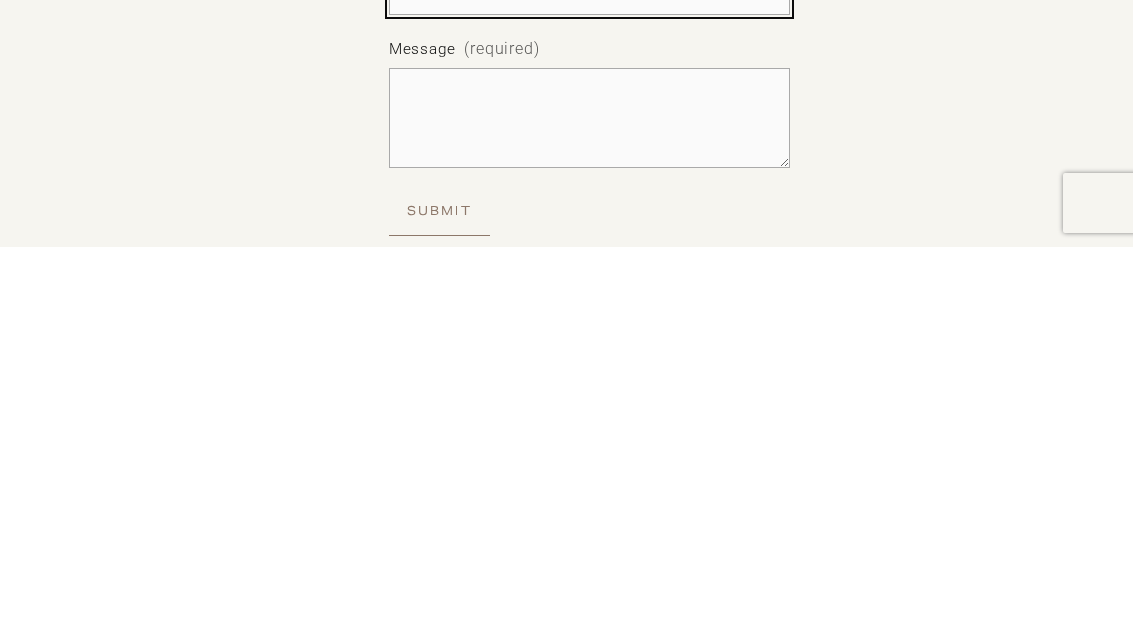 type on "**********" 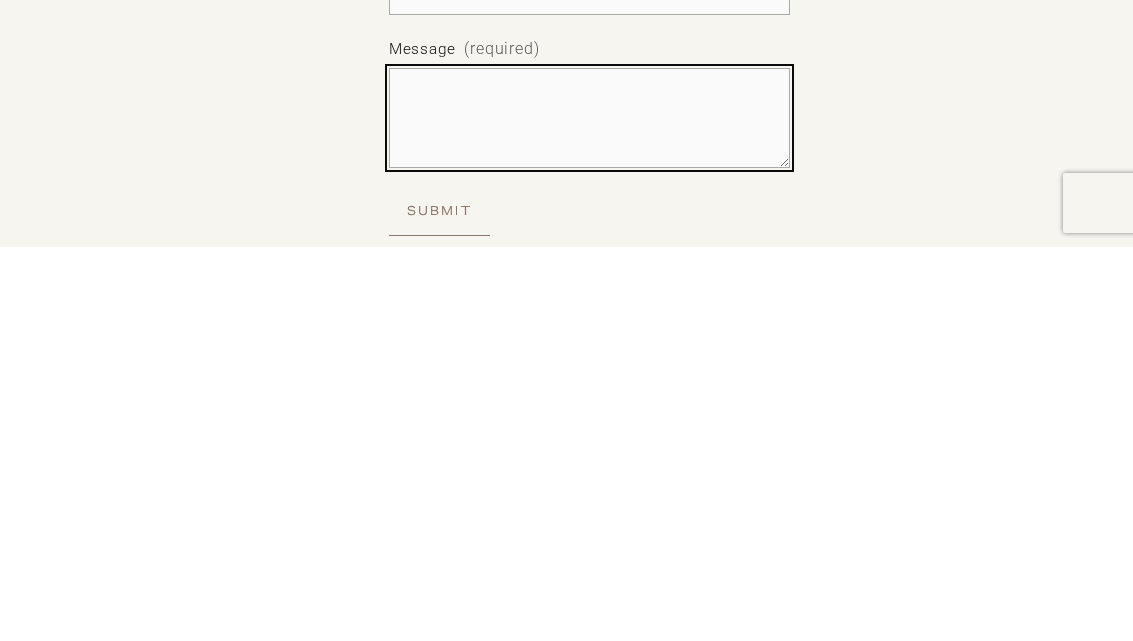 click on "Message (required)" at bounding box center [589, 512] 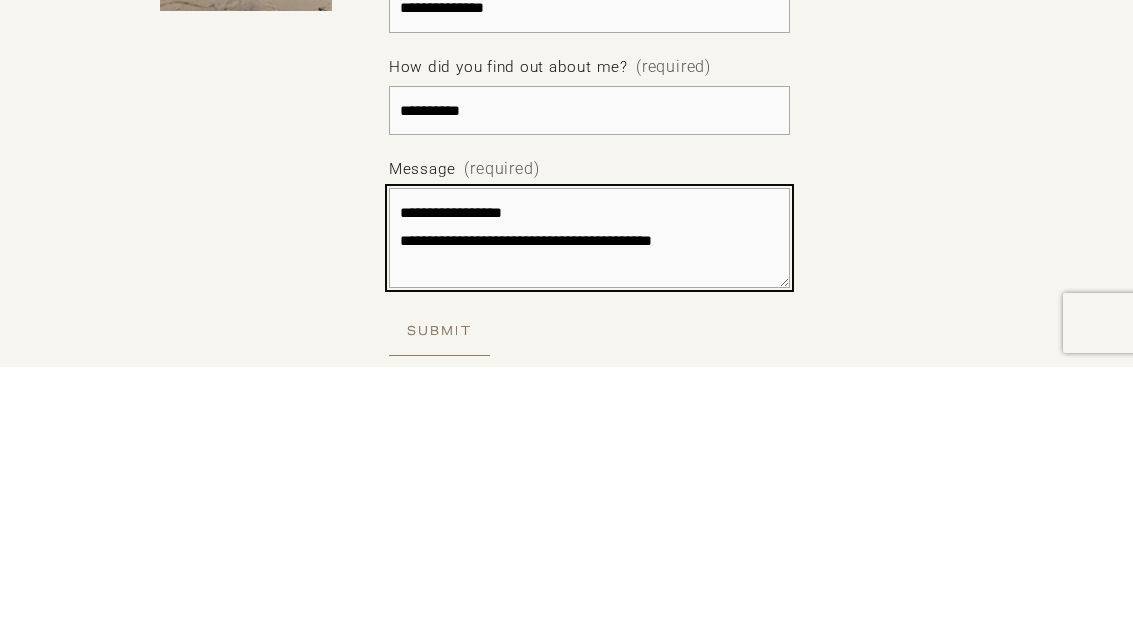 click on "**********" at bounding box center (589, 512) 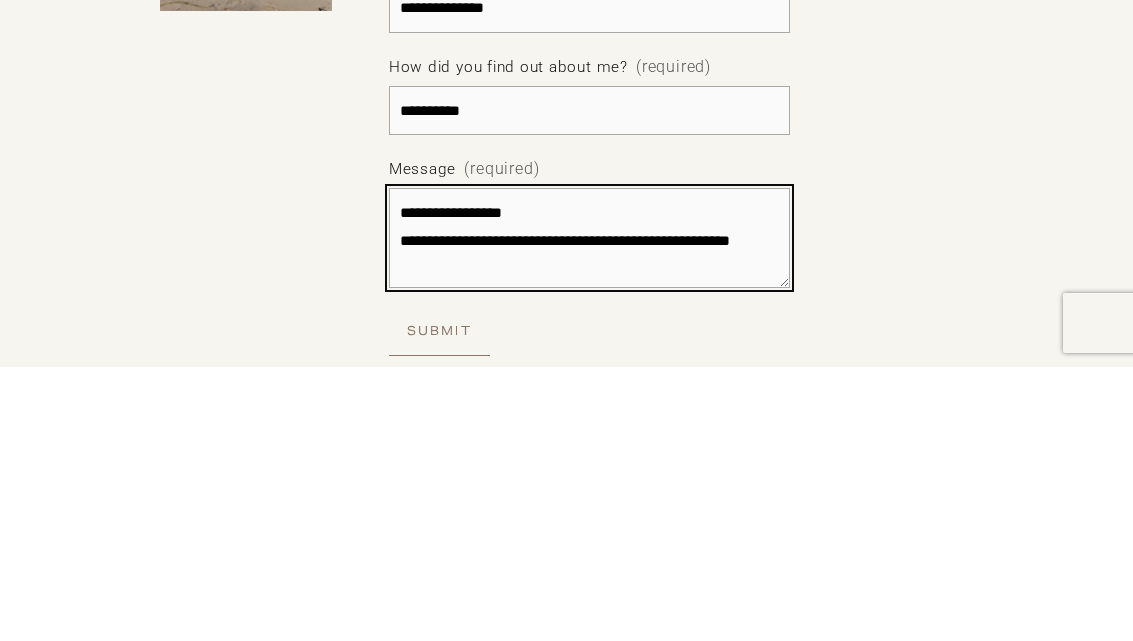 click on "**********" at bounding box center [589, 512] 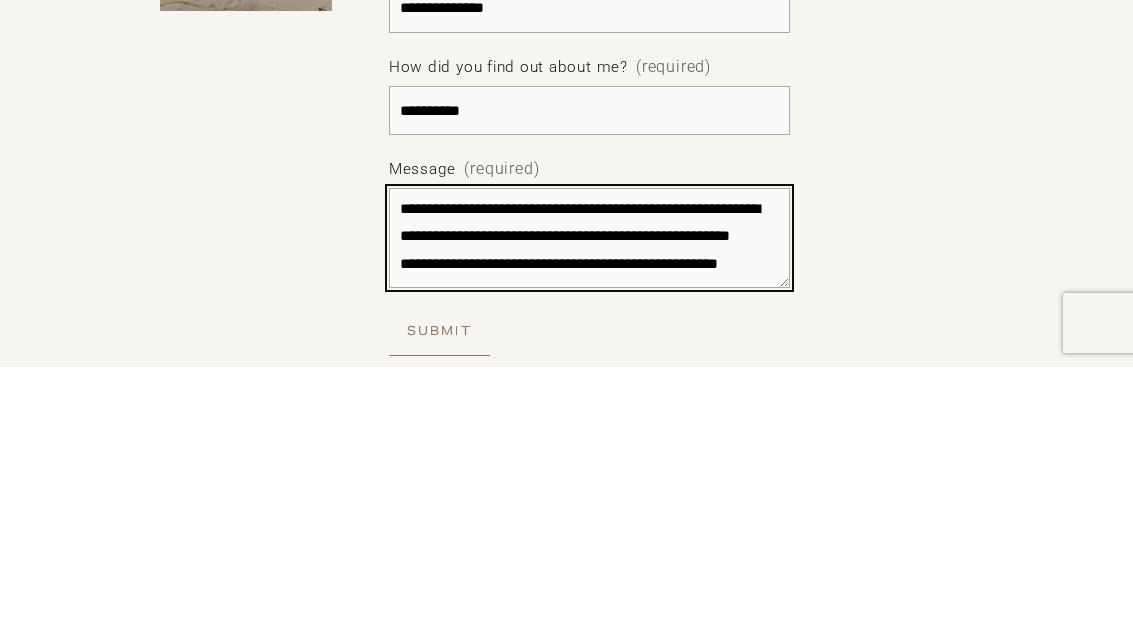 scroll, scrollTop: 152, scrollLeft: 0, axis: vertical 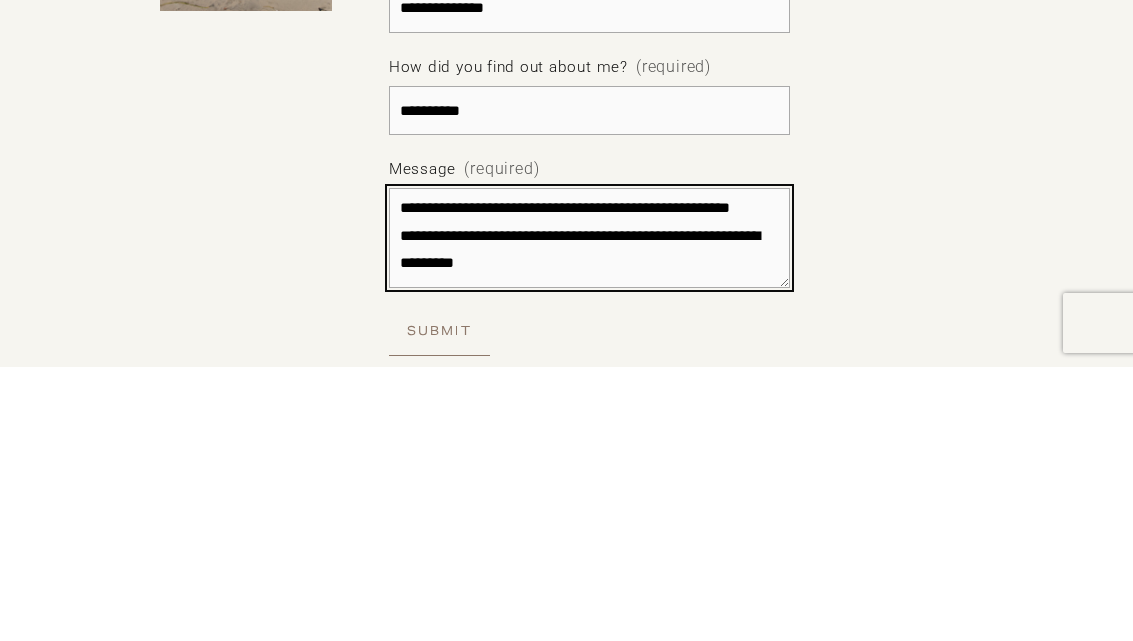 click on "**********" at bounding box center [589, 512] 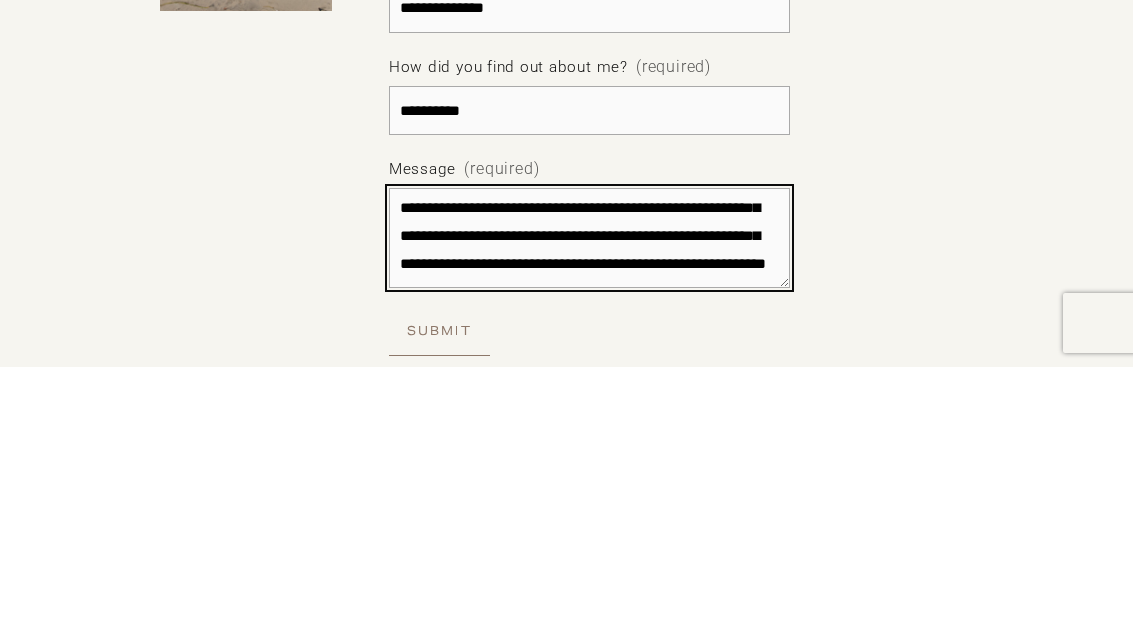 scroll, scrollTop: 260, scrollLeft: 0, axis: vertical 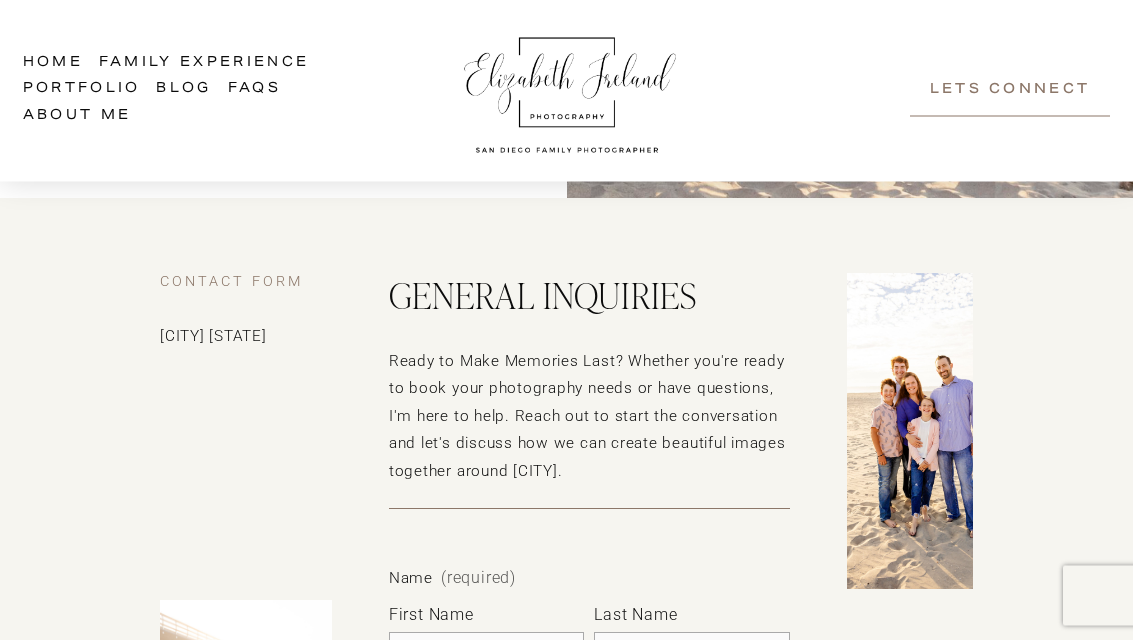 type on "**********" 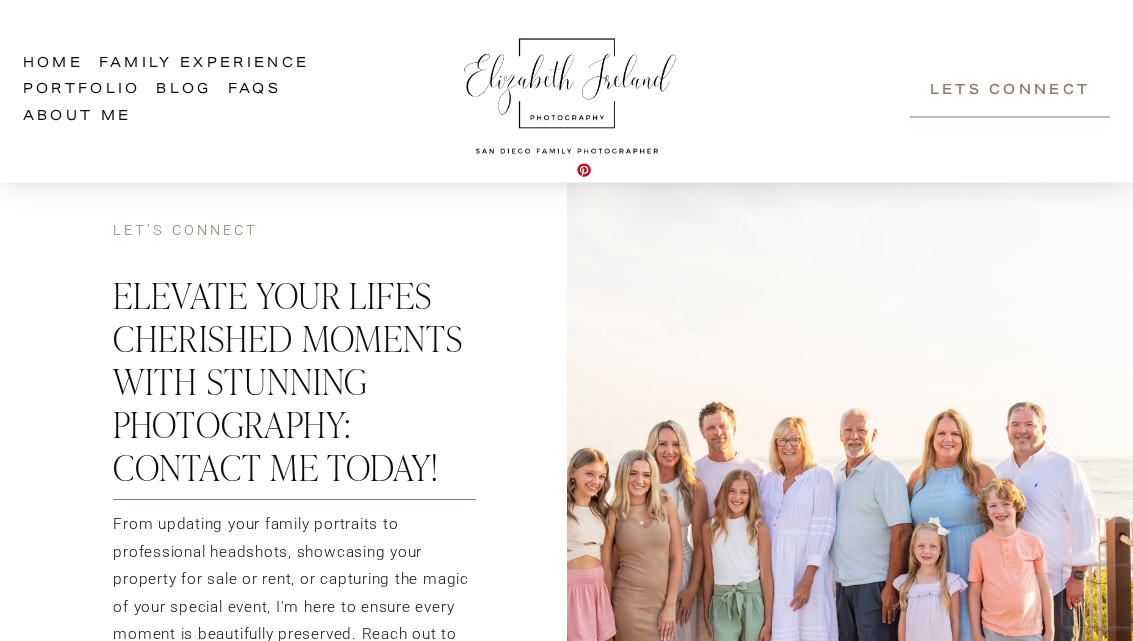 scroll, scrollTop: 0, scrollLeft: 0, axis: both 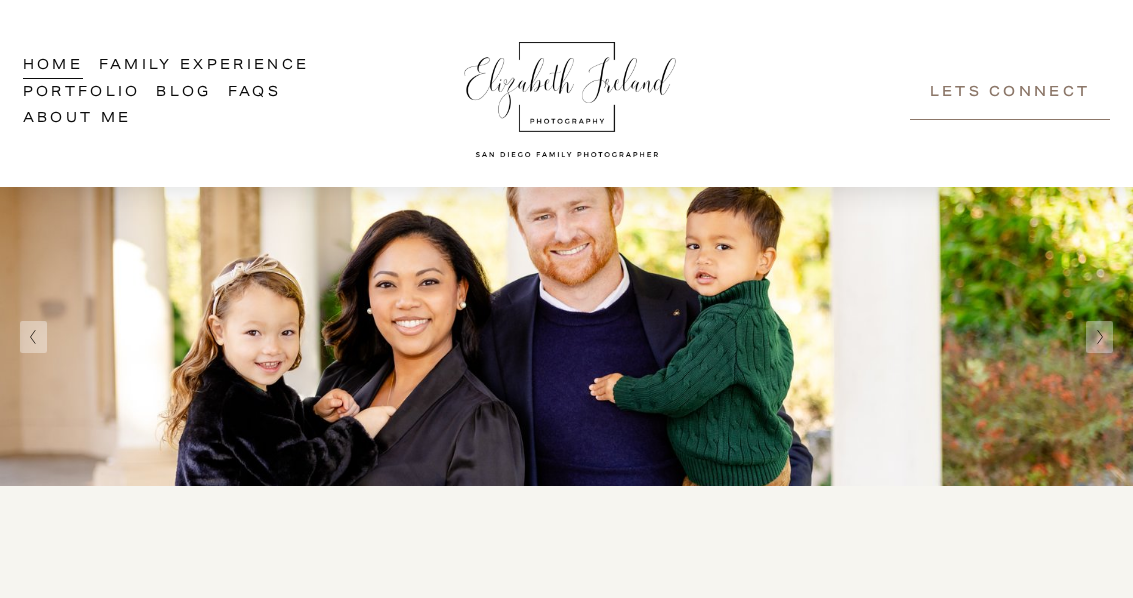 click on "Lets Connect" at bounding box center (1010, 93) 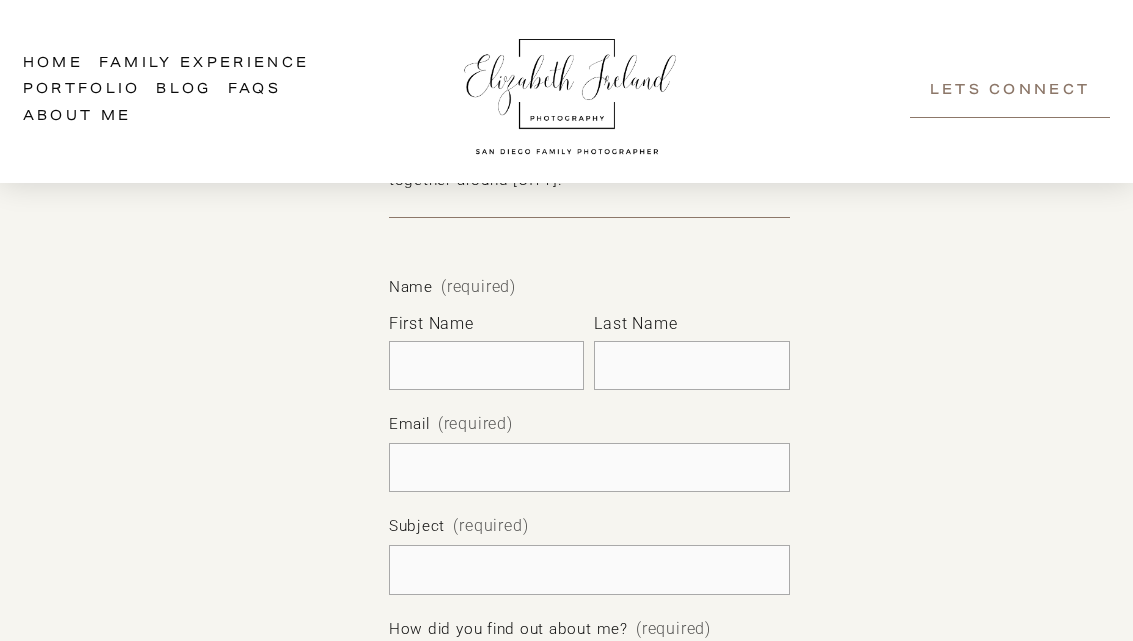scroll, scrollTop: 954, scrollLeft: 0, axis: vertical 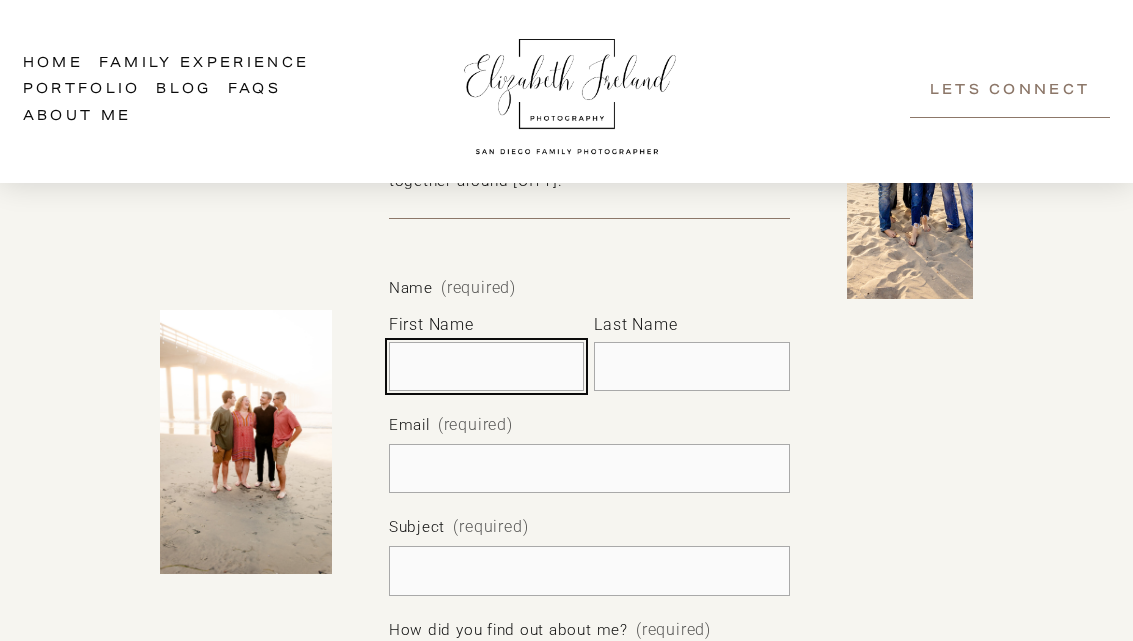 click on "First Name" at bounding box center (487, 367) 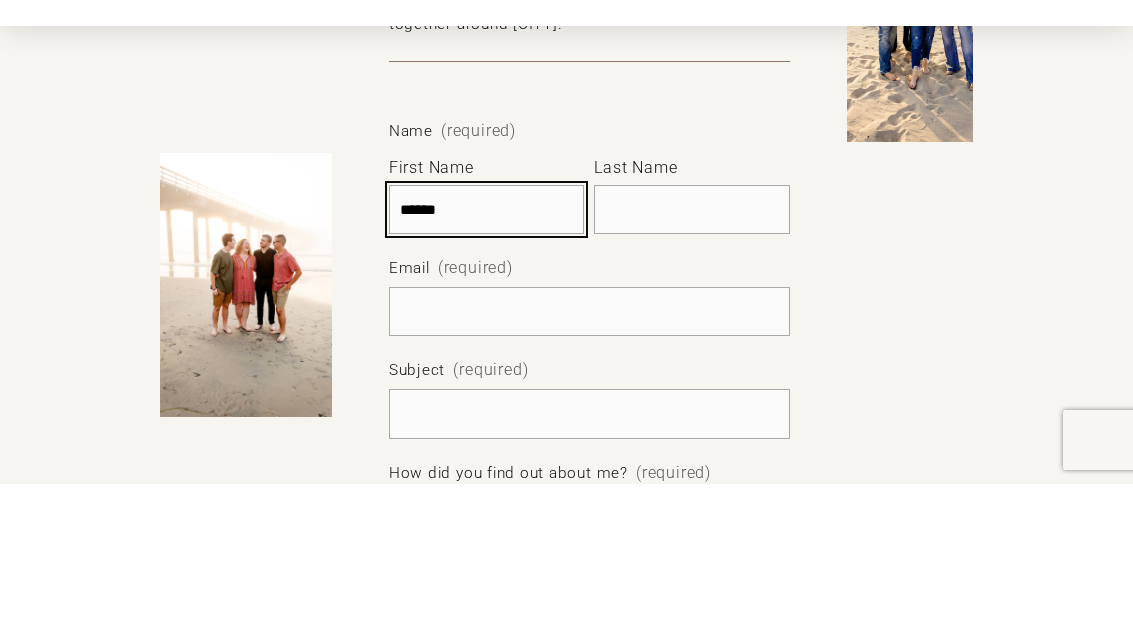 type on "******" 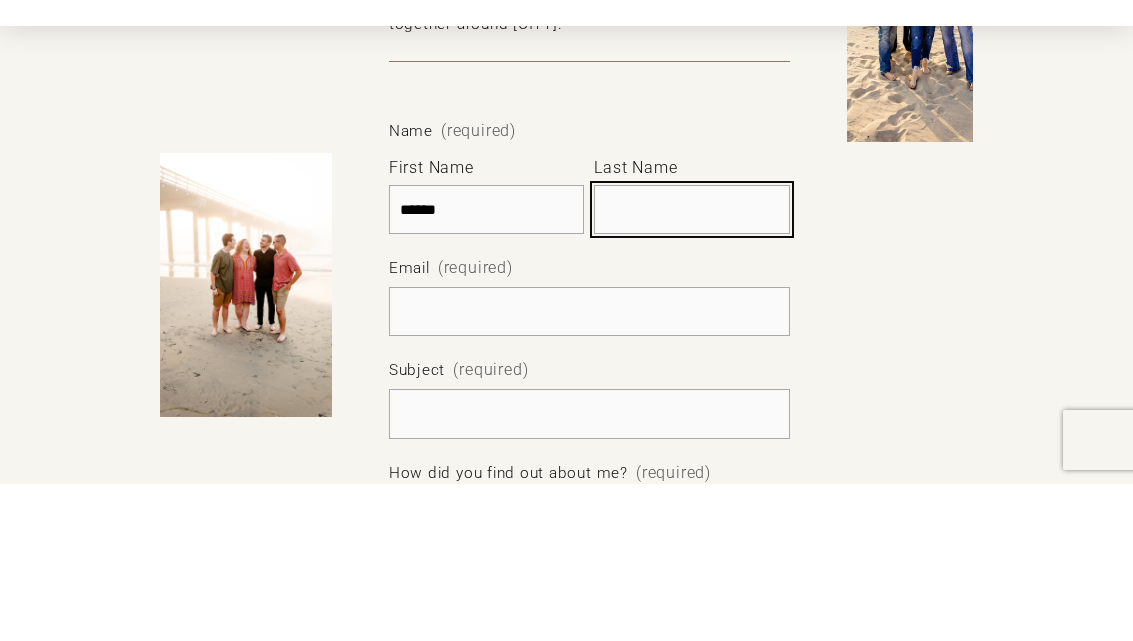 click on "Last Name" at bounding box center (692, 367) 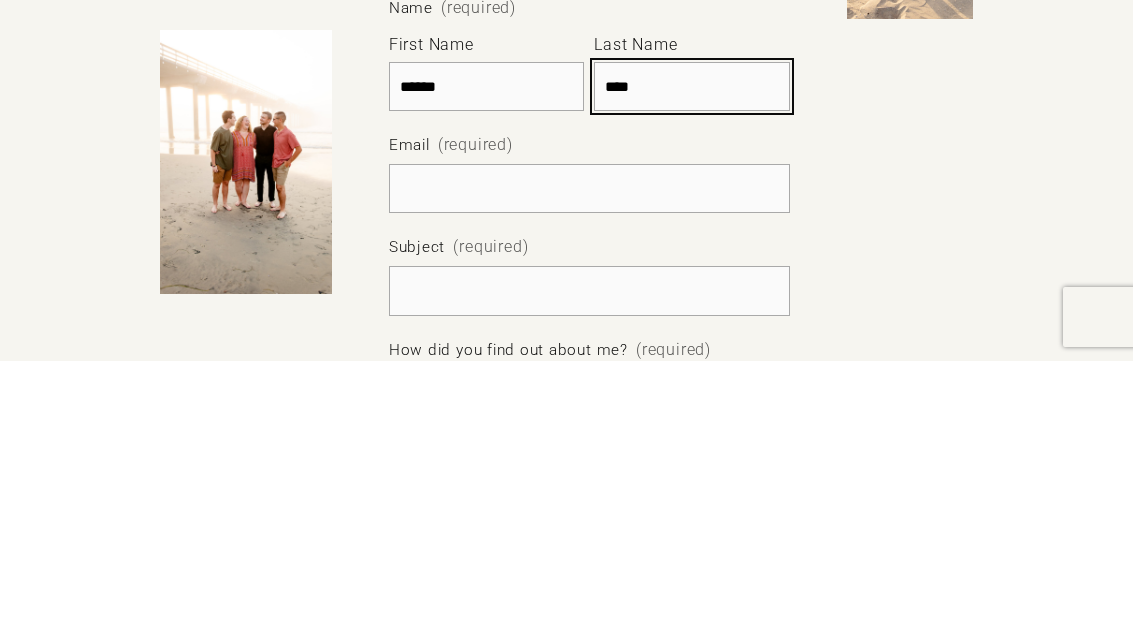 type on "****" 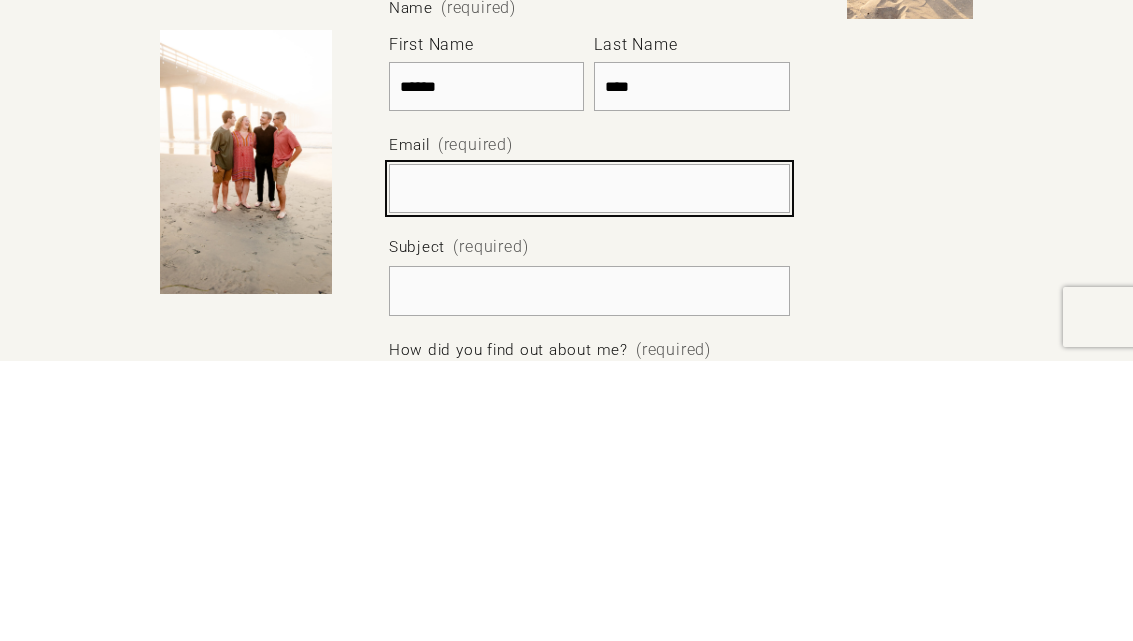 click on "Email (required)" at bounding box center [589, 469] 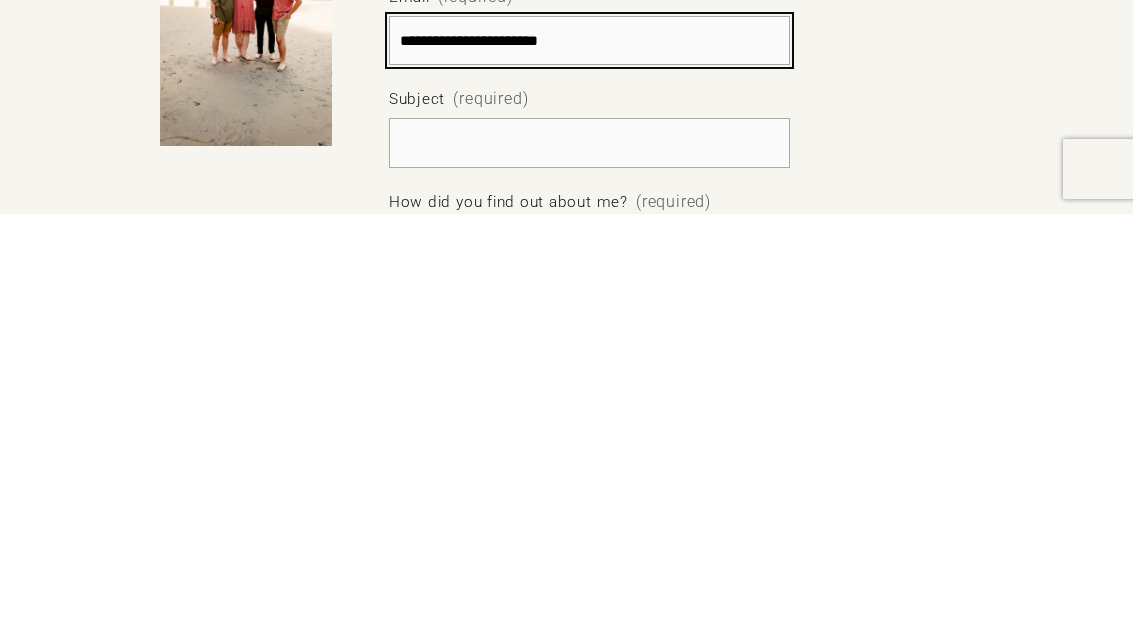 scroll, scrollTop: 965, scrollLeft: 0, axis: vertical 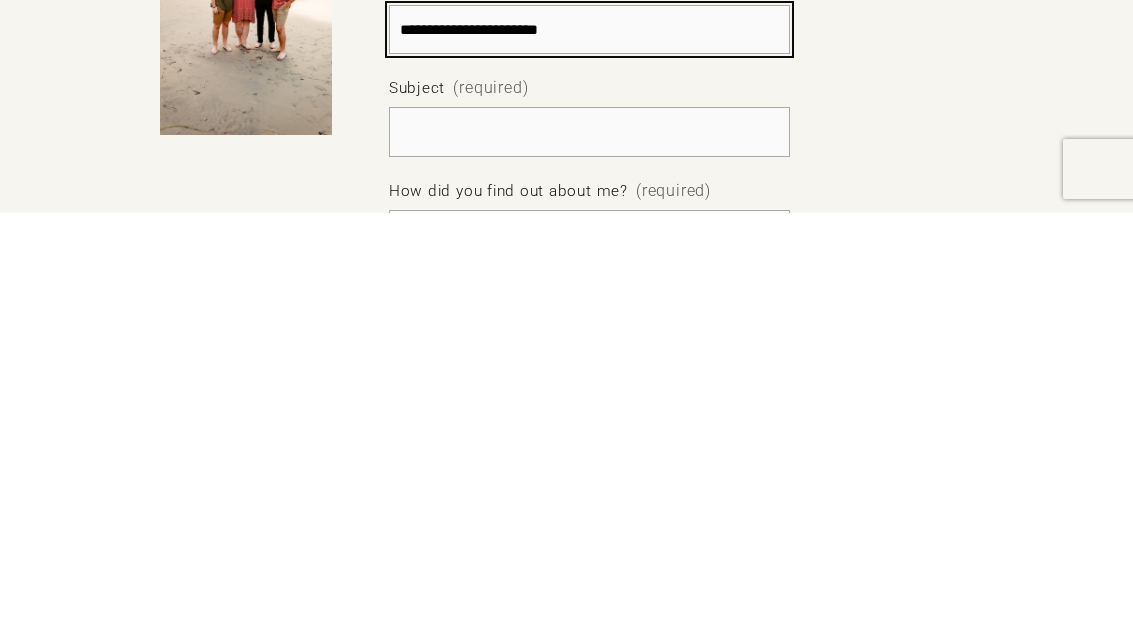 type on "**********" 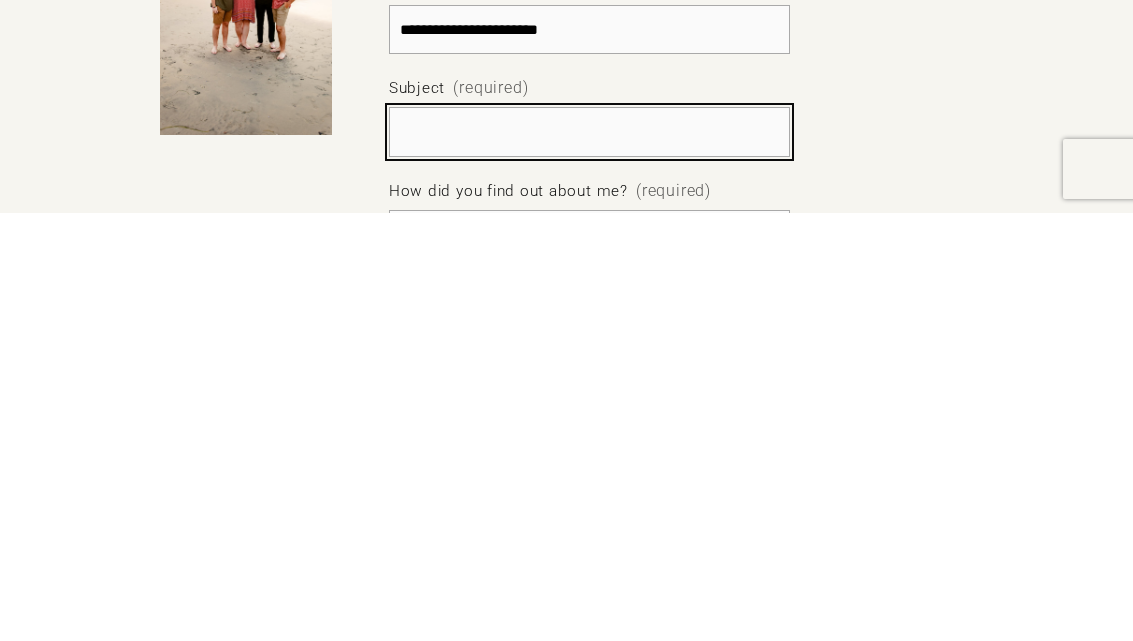 click on "Subject (required)" at bounding box center (589, 560) 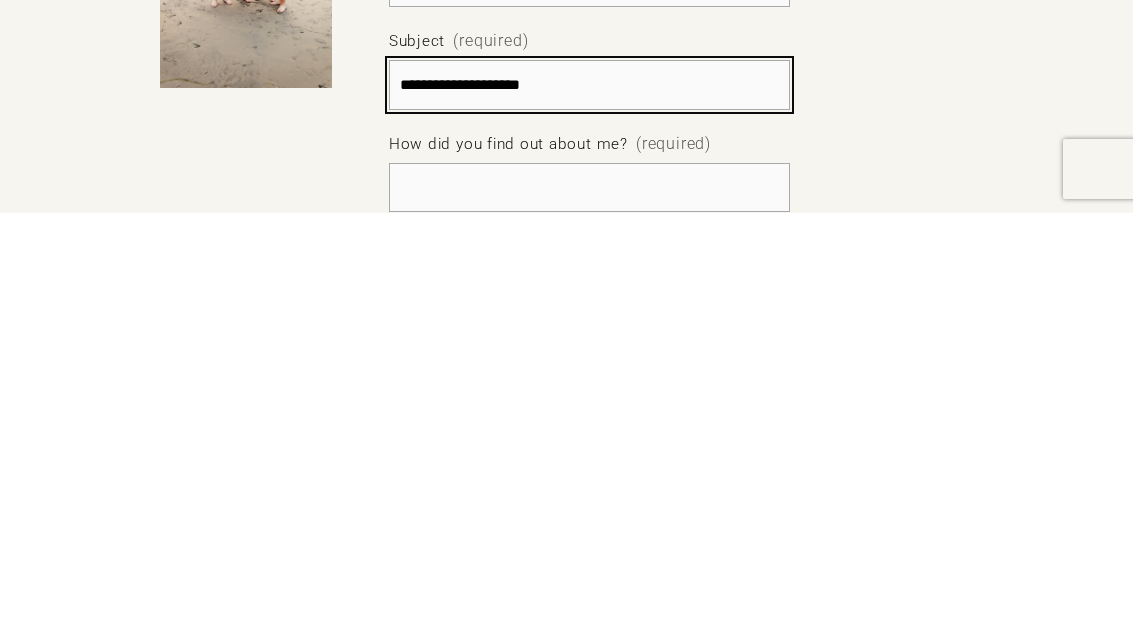 scroll, scrollTop: 1054, scrollLeft: 0, axis: vertical 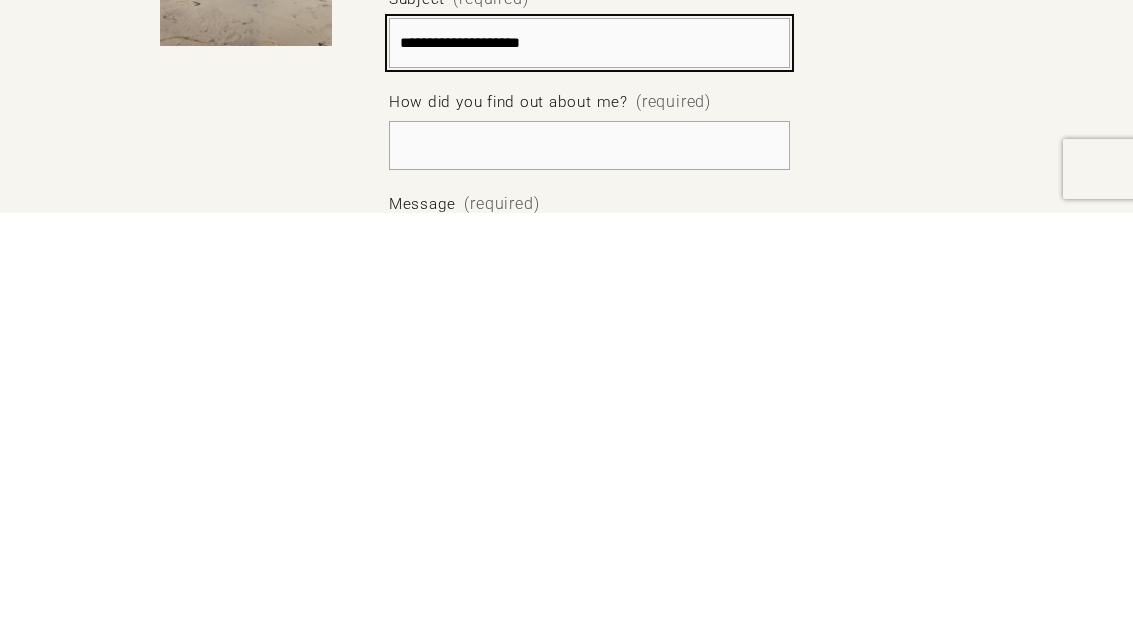 type on "**********" 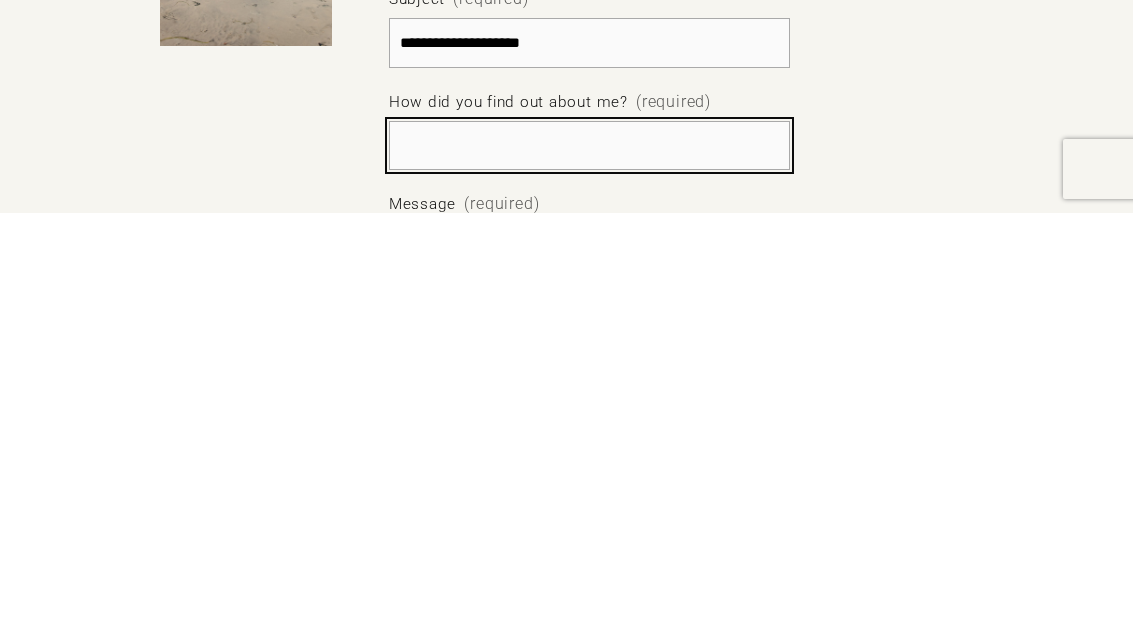 click on "How did you find out about me? (required)" at bounding box center [589, 574] 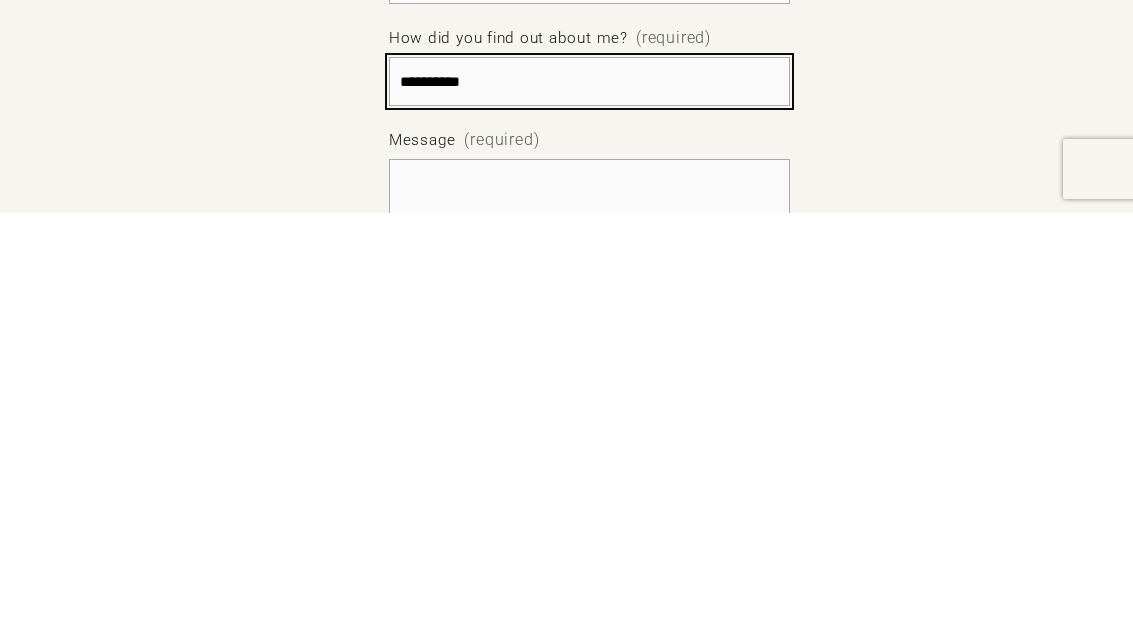 scroll, scrollTop: 1147, scrollLeft: 0, axis: vertical 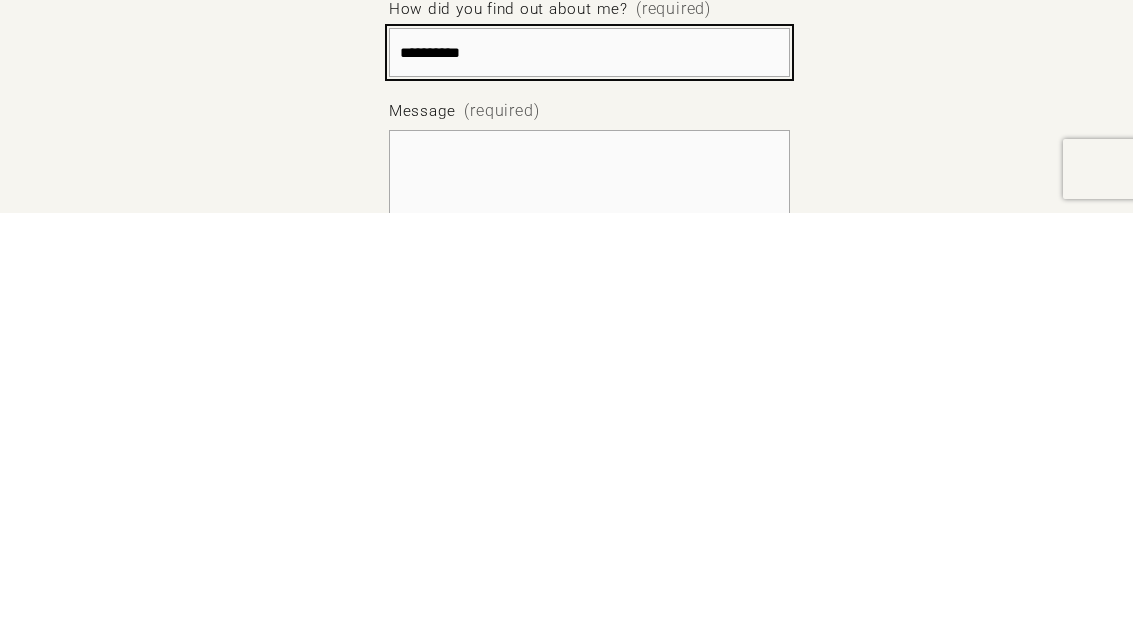 type on "**********" 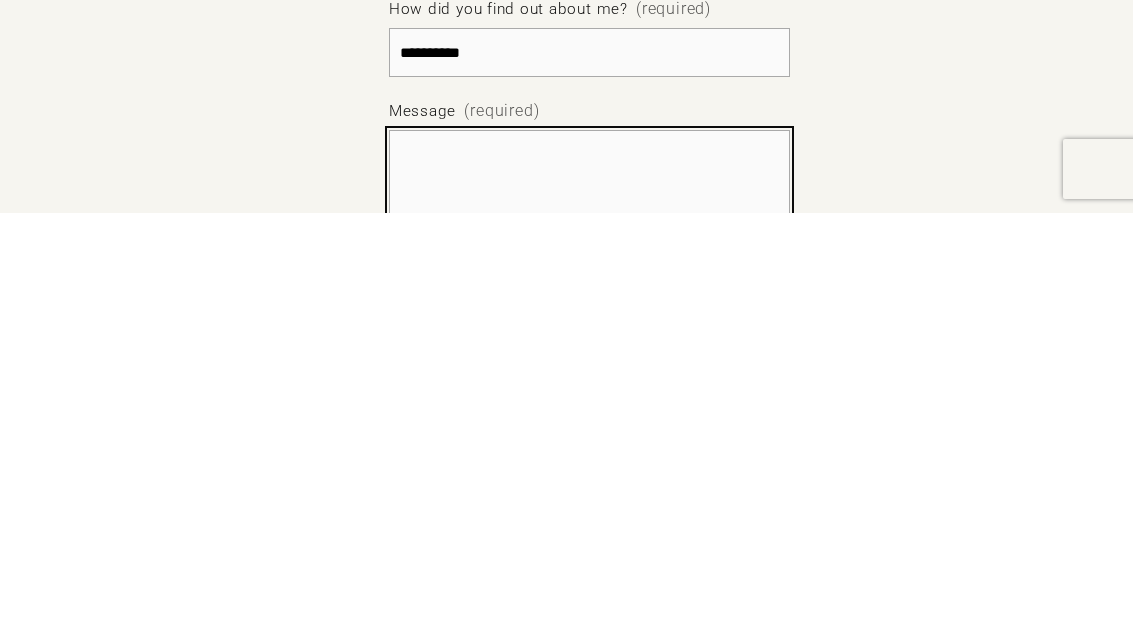 click on "Message (required)" at bounding box center (589, 608) 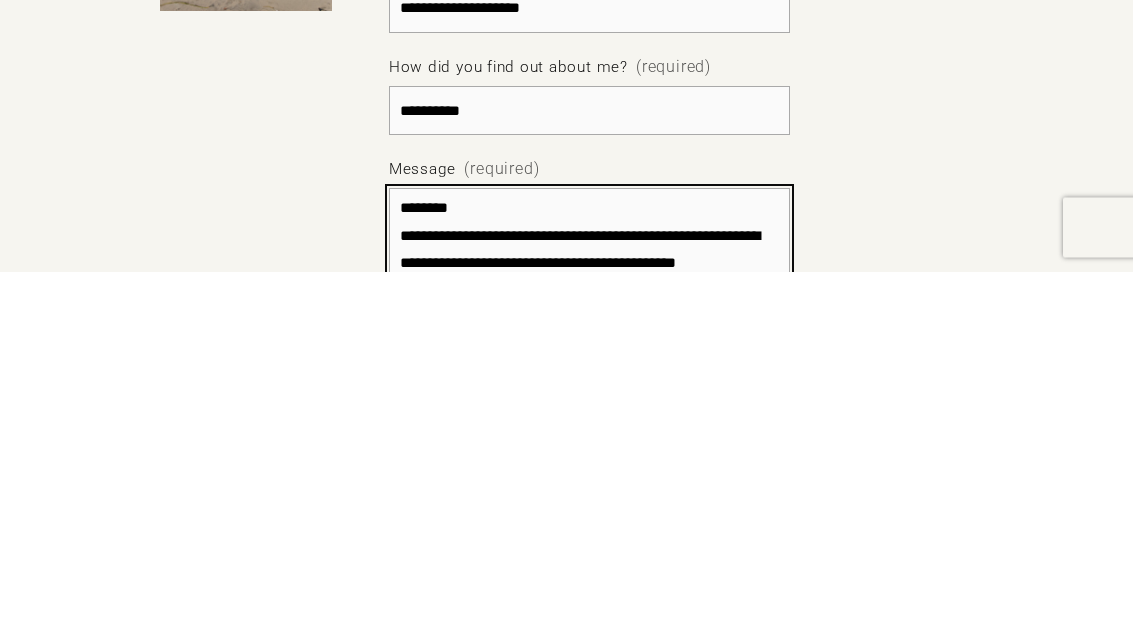 scroll, scrollTop: 179, scrollLeft: 0, axis: vertical 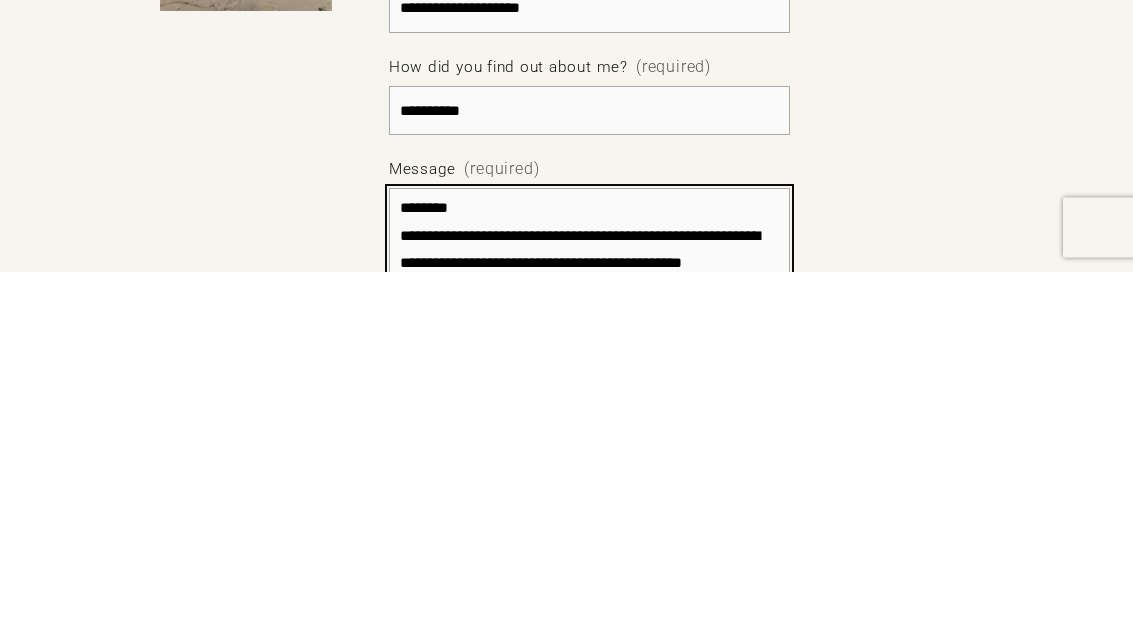 click on "**********" at bounding box center [589, 608] 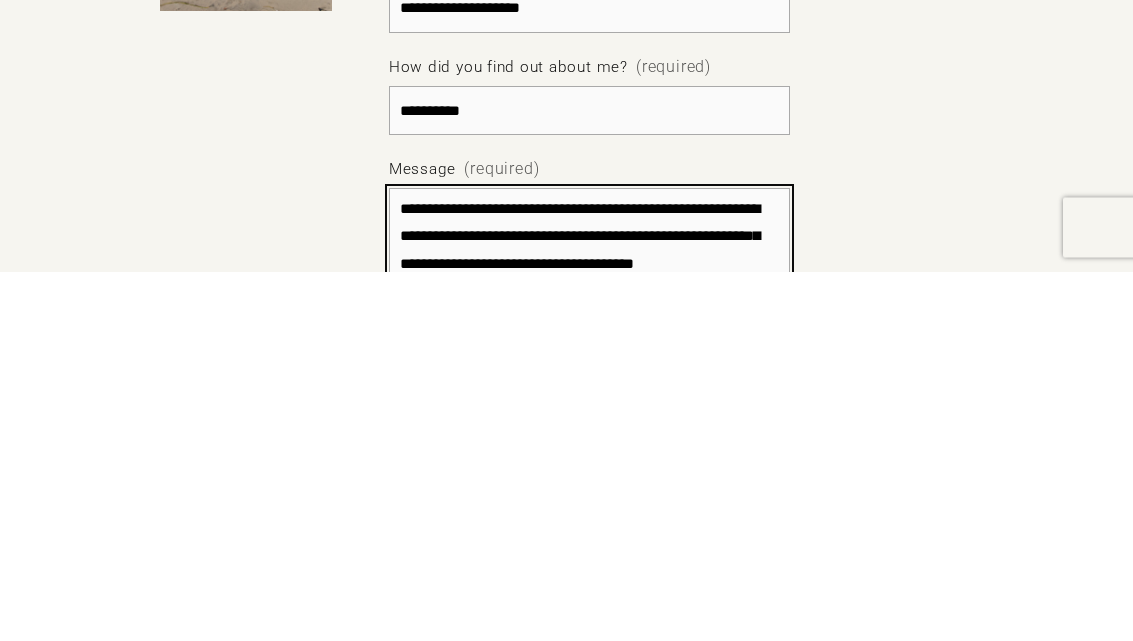 scroll, scrollTop: 287, scrollLeft: 0, axis: vertical 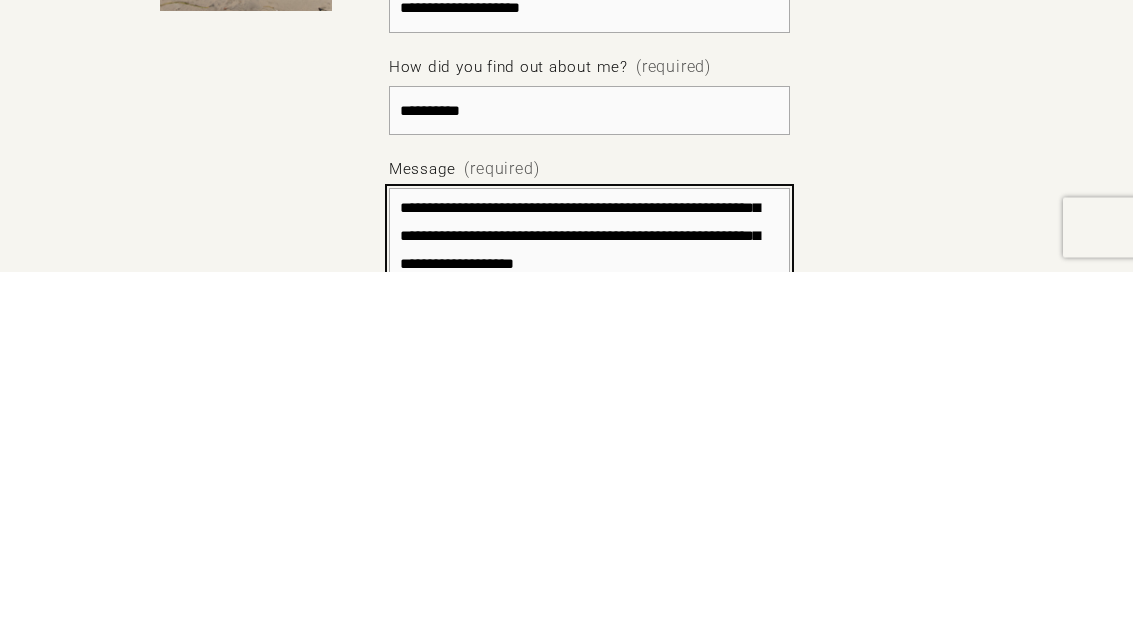 click on "**********" at bounding box center [589, 608] 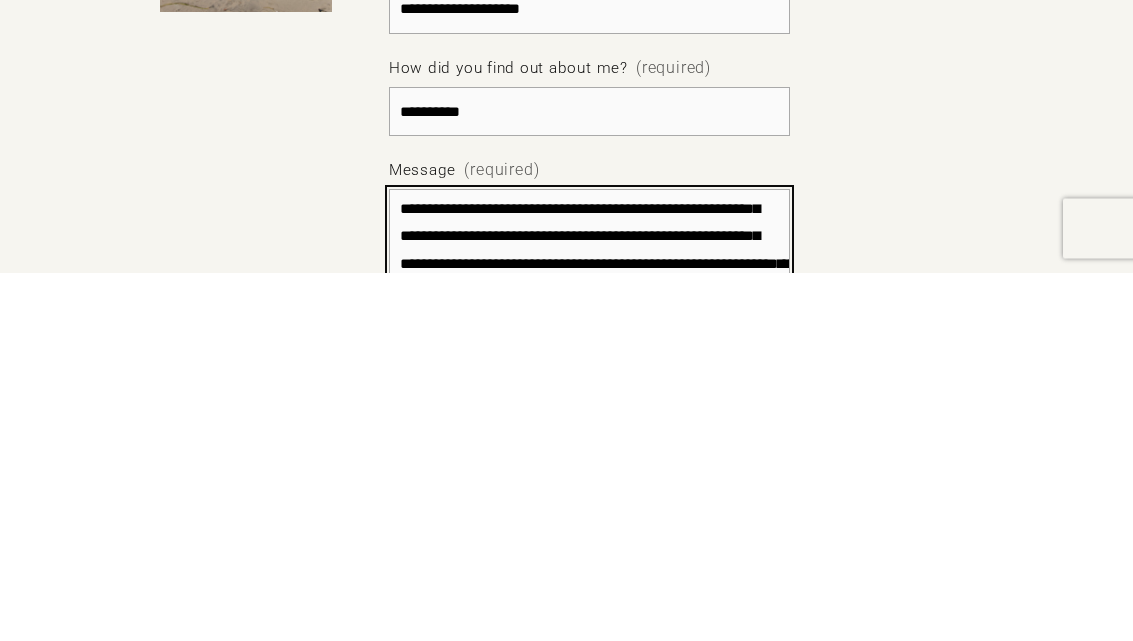 scroll, scrollTop: 401, scrollLeft: 0, axis: vertical 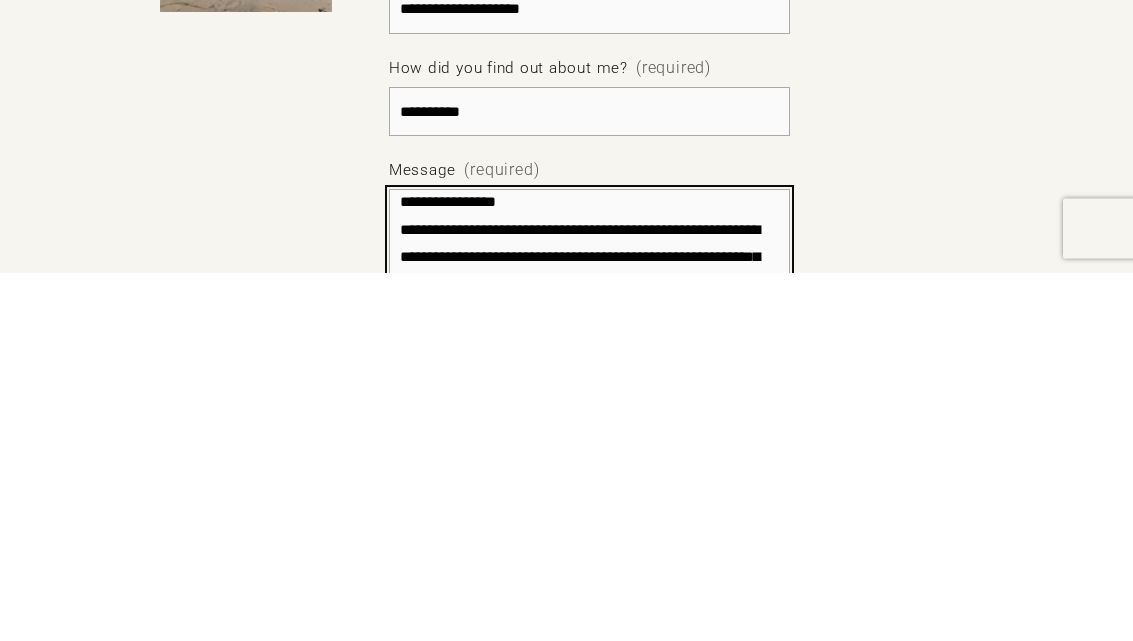 click on "**********" at bounding box center [589, 608] 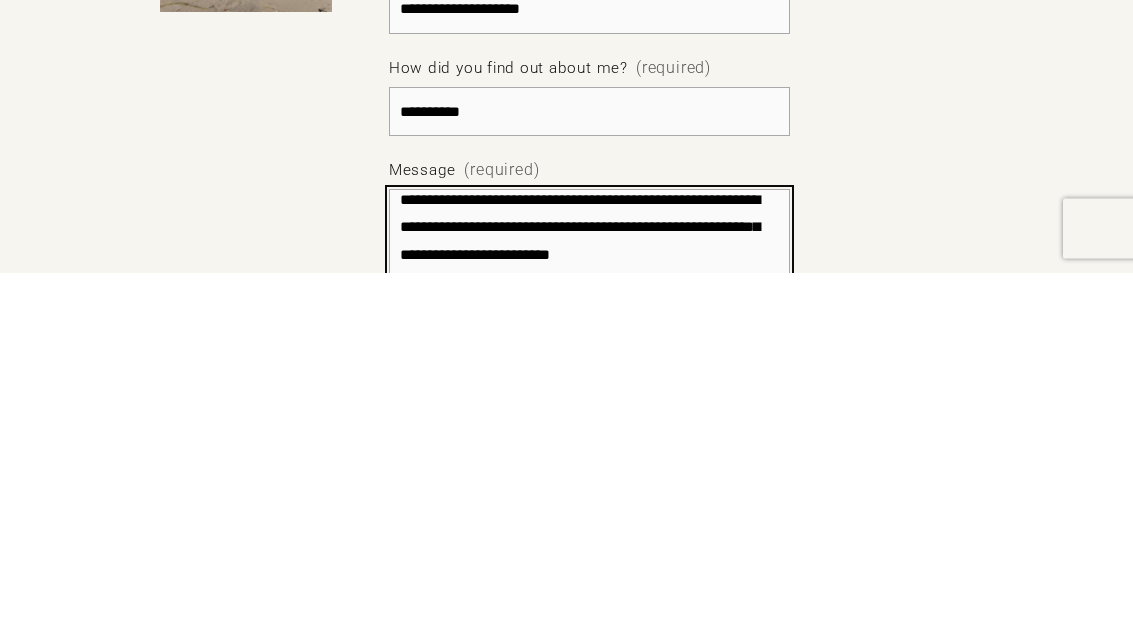 scroll, scrollTop: 148, scrollLeft: 0, axis: vertical 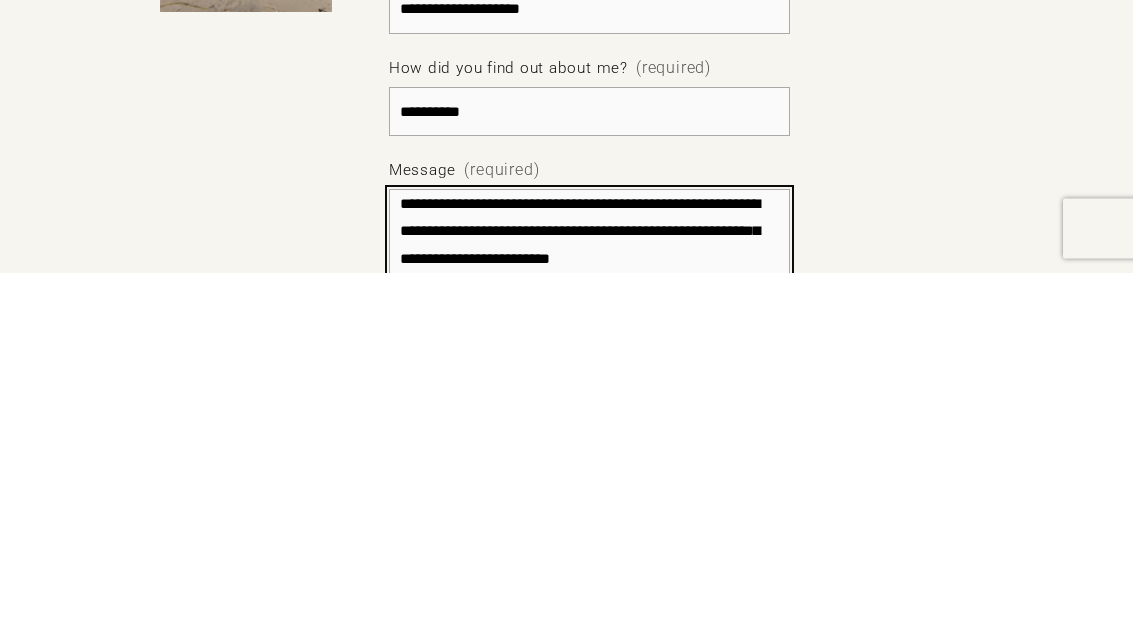 click on "**********" at bounding box center (589, 608) 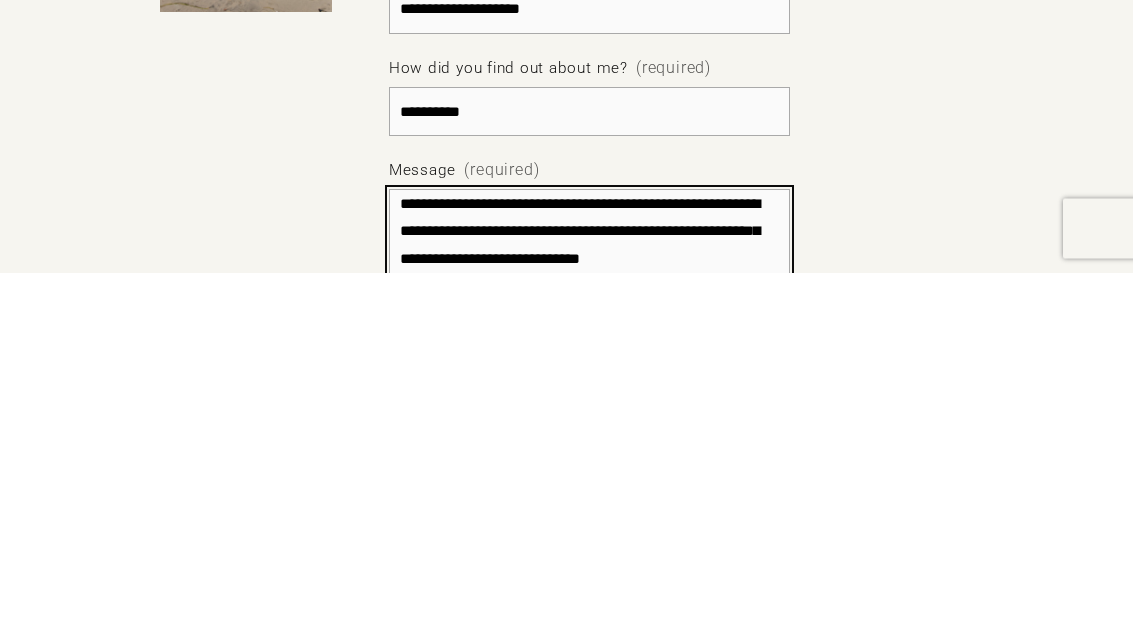 click on "**********" at bounding box center [589, 608] 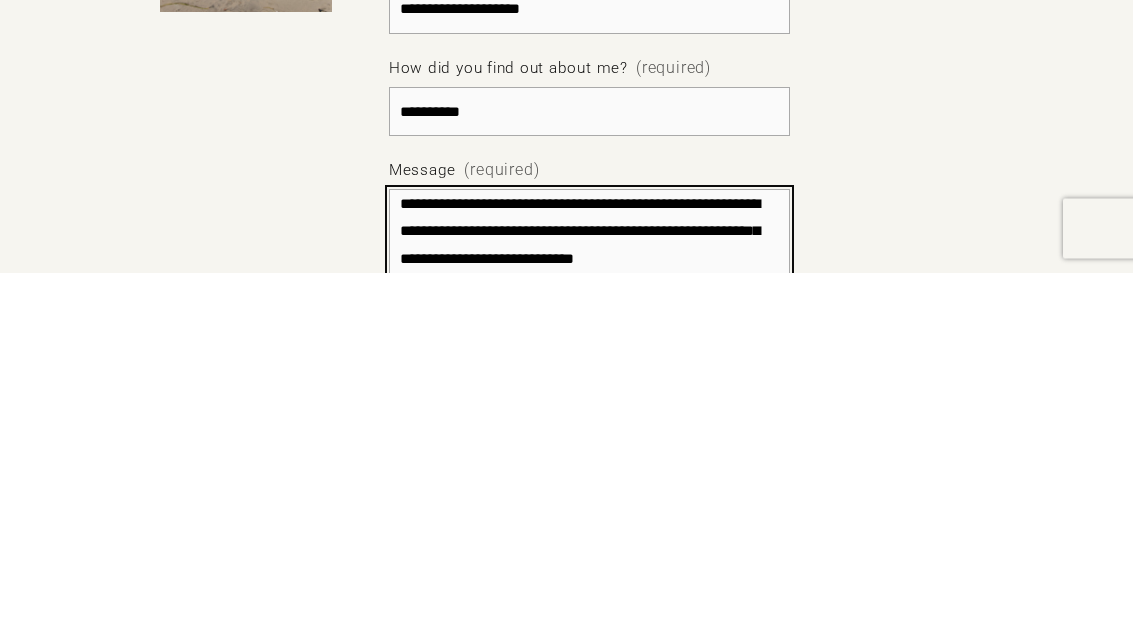 scroll, scrollTop: 152, scrollLeft: 0, axis: vertical 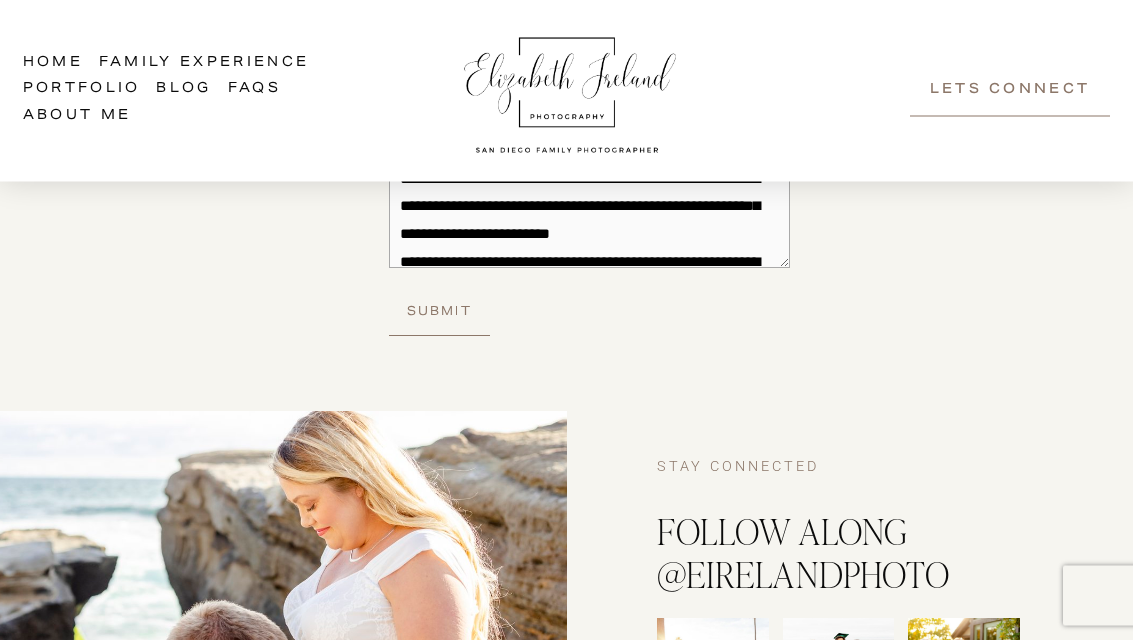 click on "Skip to Content
Home
Family Experience
Portfolio
Blog
FAQs
About Me" at bounding box center (566, 91) 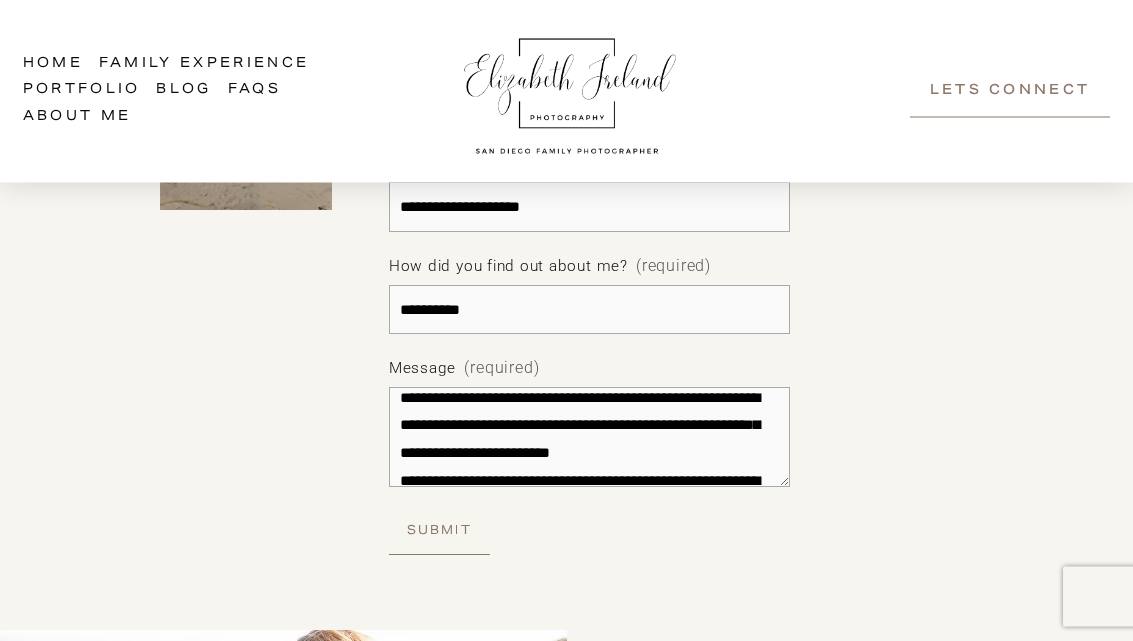 scroll, scrollTop: 1314, scrollLeft: 0, axis: vertical 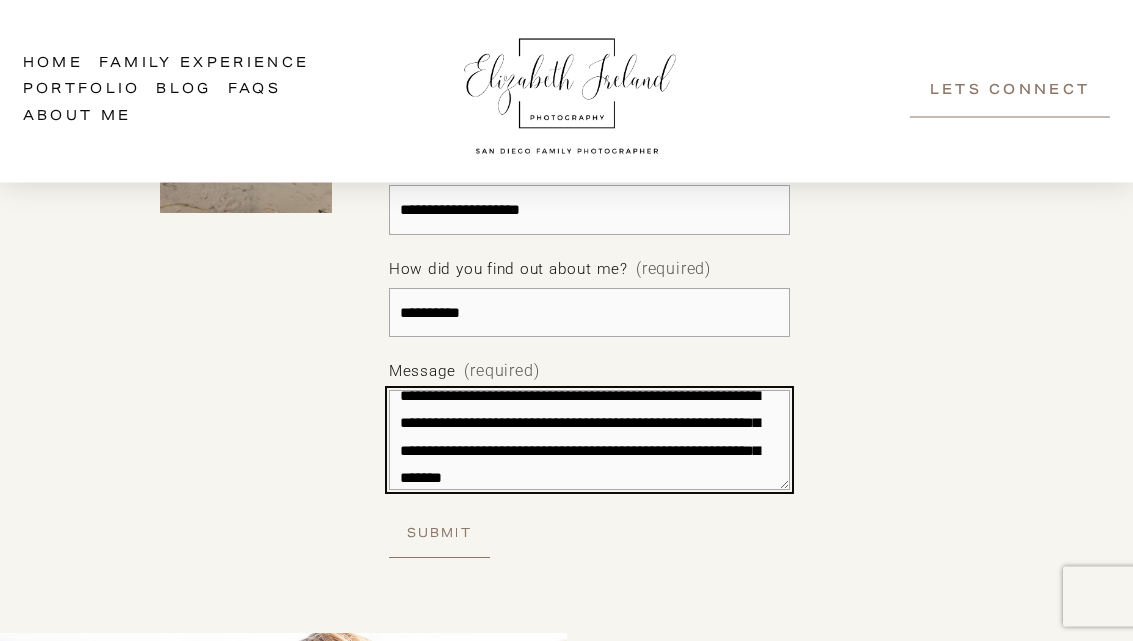 click on "**********" at bounding box center (589, 441) 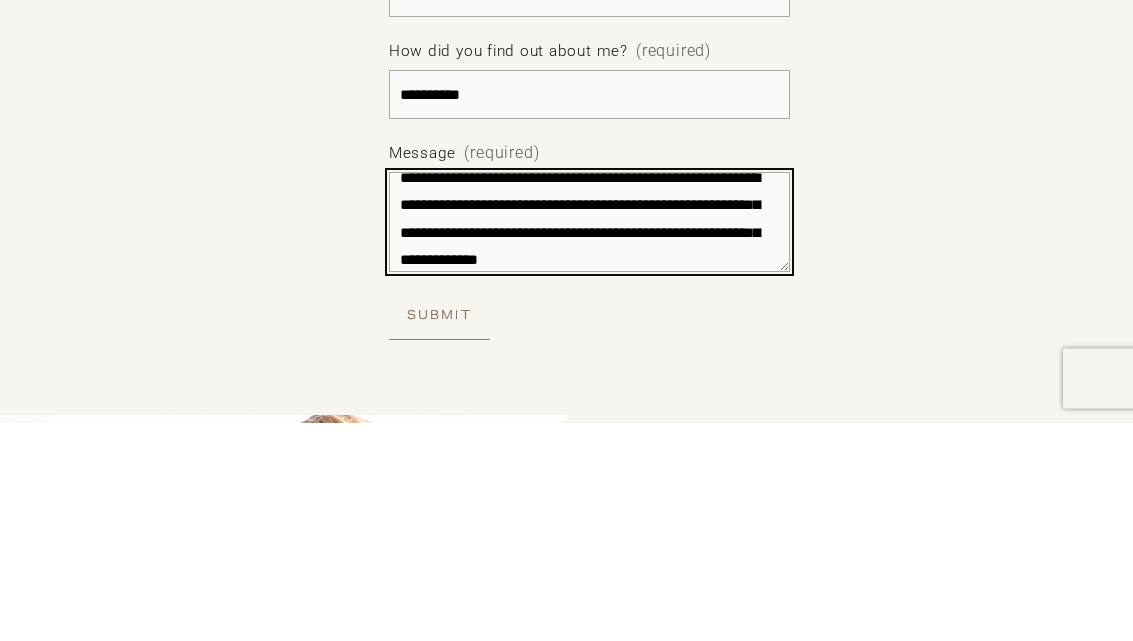 click on "**********" at bounding box center (589, 441) 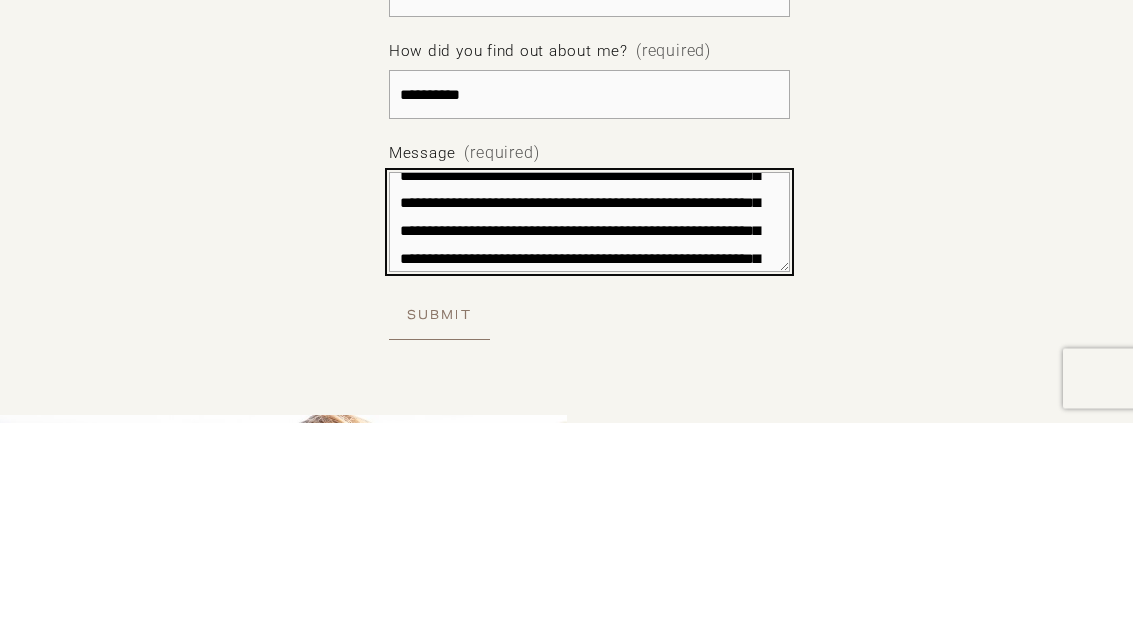scroll, scrollTop: 358, scrollLeft: 0, axis: vertical 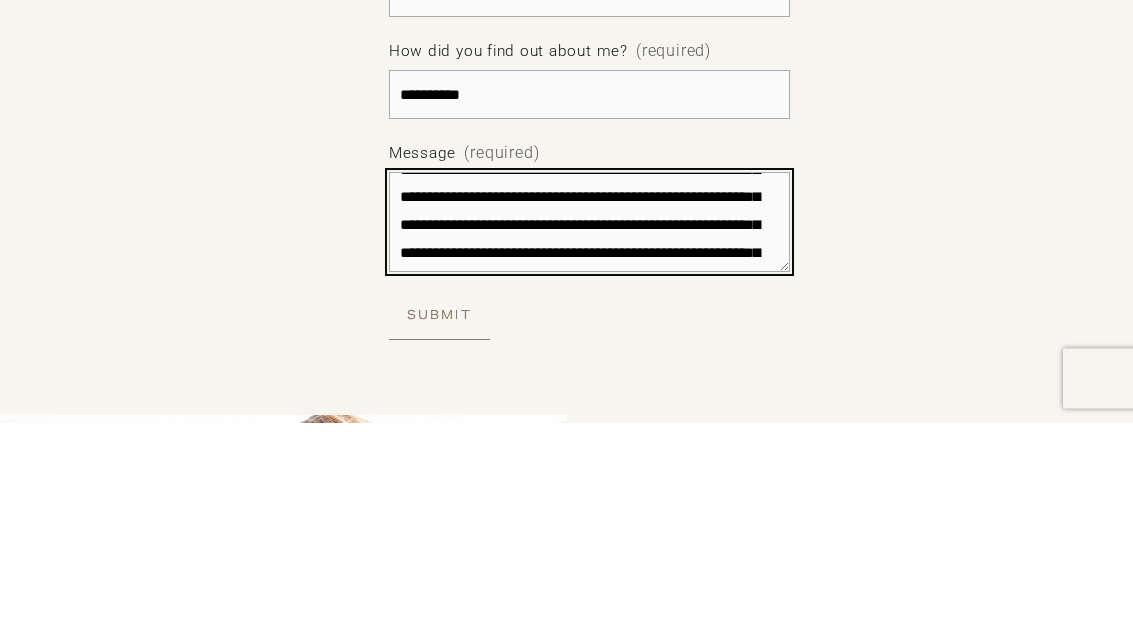 click on "**********" at bounding box center [589, 441] 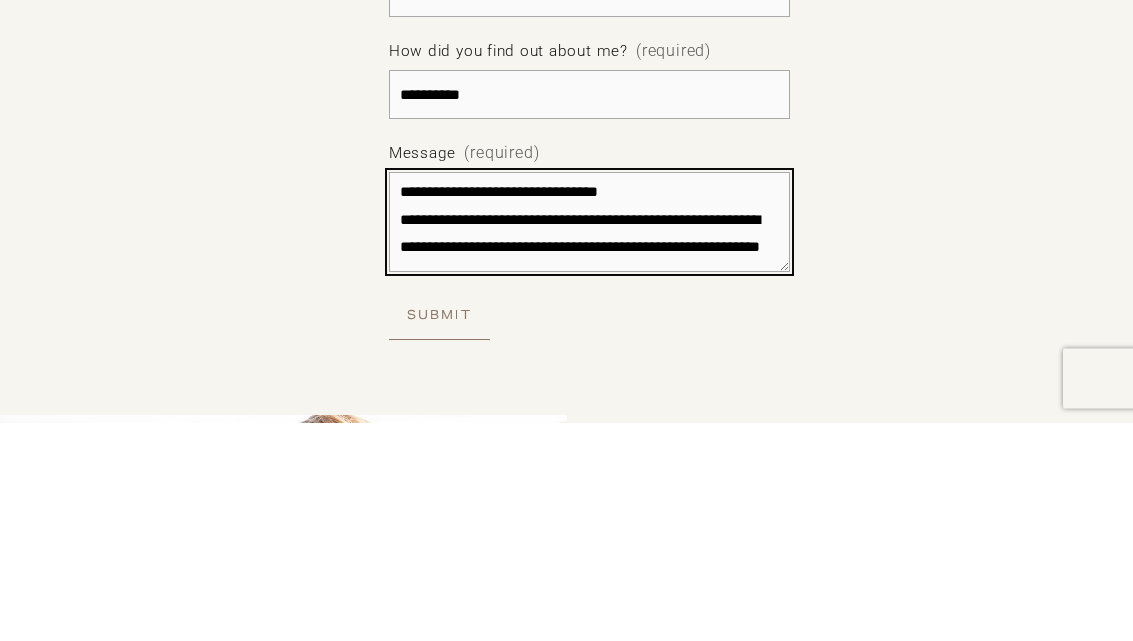 scroll, scrollTop: 538, scrollLeft: 0, axis: vertical 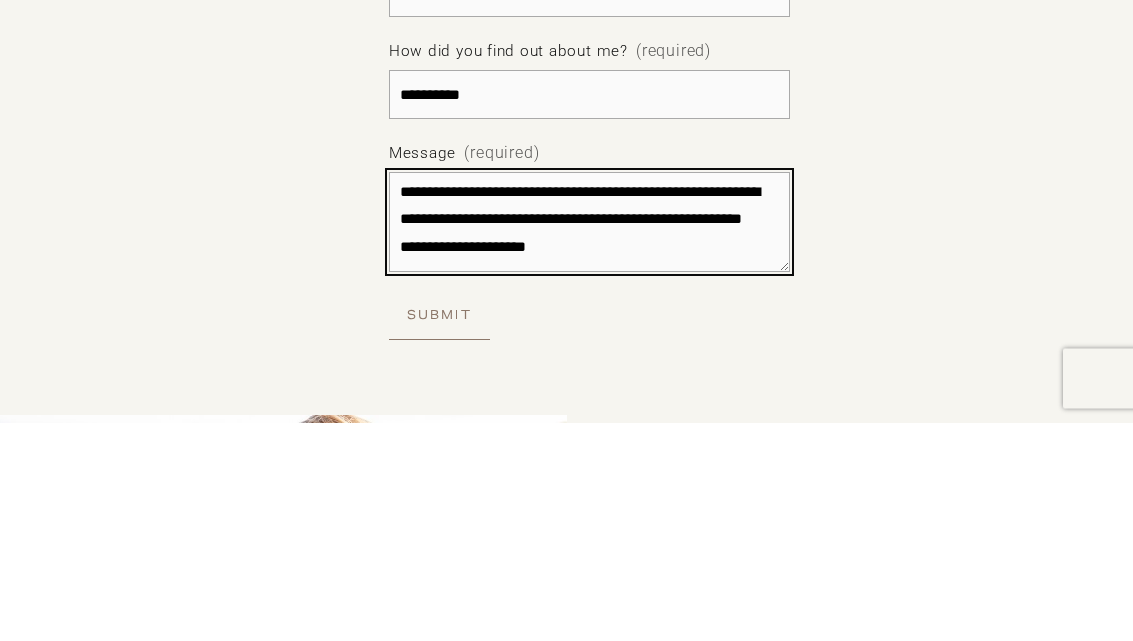 click on "**********" at bounding box center (589, 441) 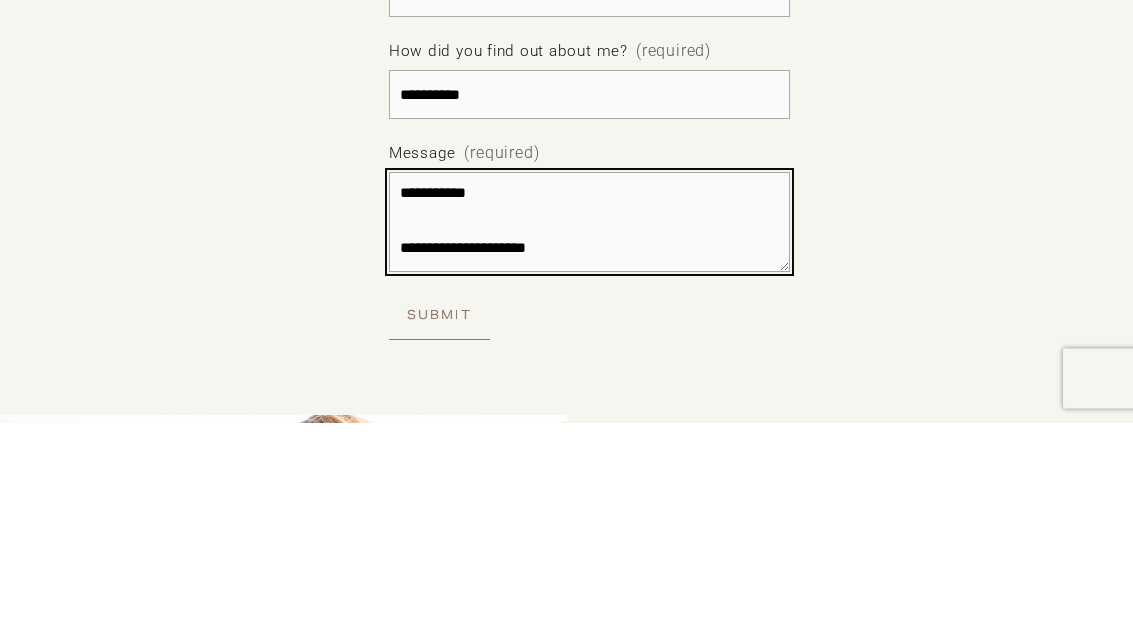 scroll, scrollTop: 665, scrollLeft: 0, axis: vertical 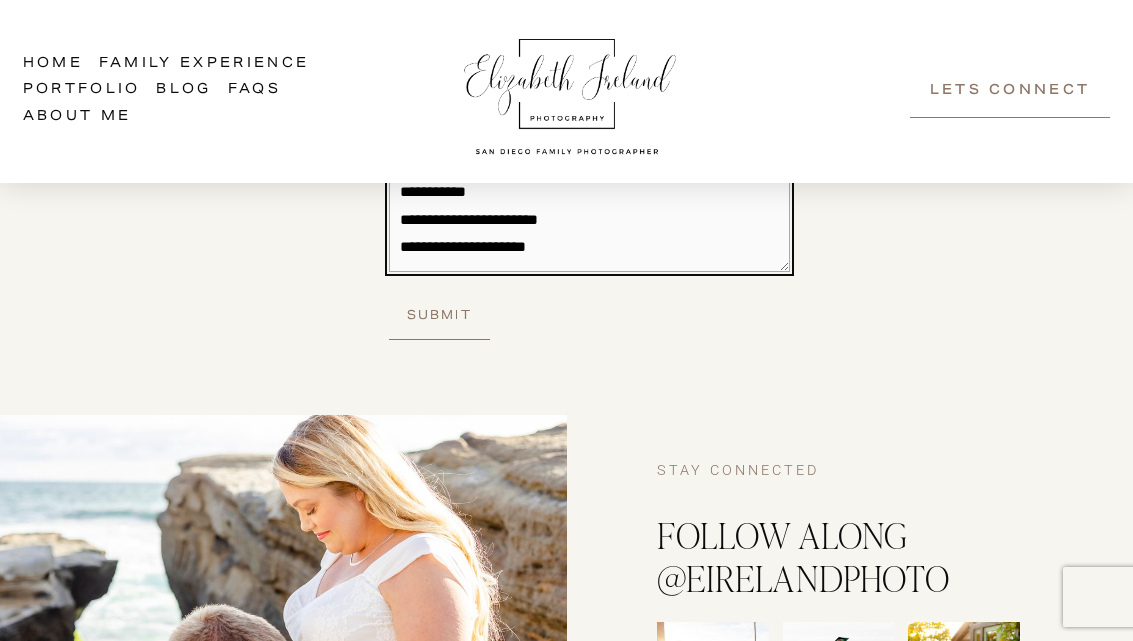 click on "Message (required)" at bounding box center (589, 222) 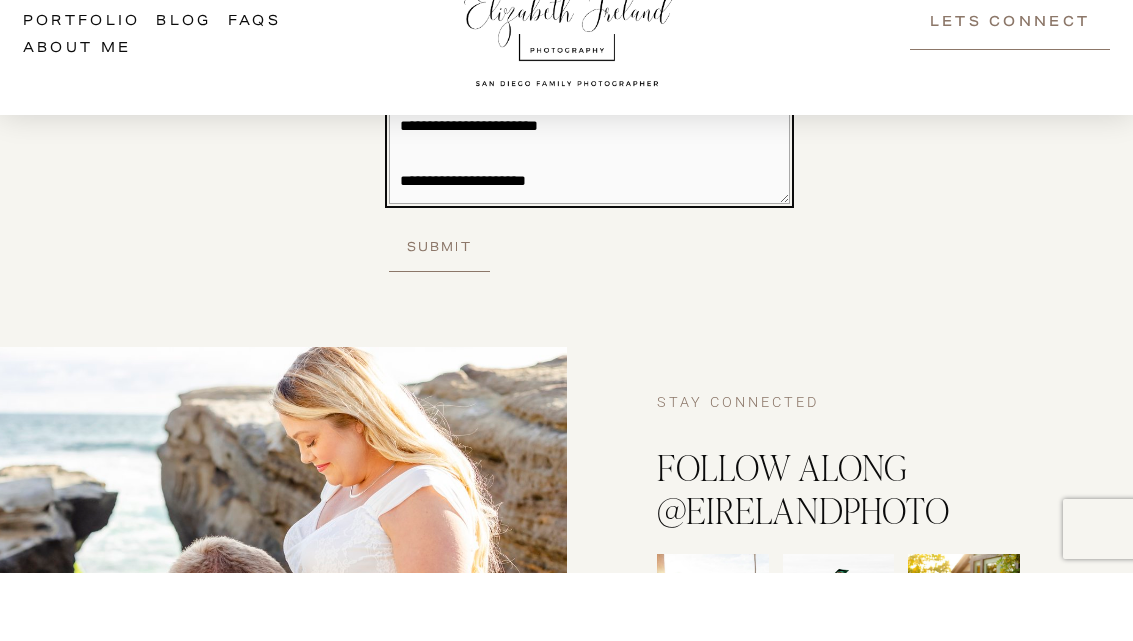 scroll, scrollTop: 692, scrollLeft: 0, axis: vertical 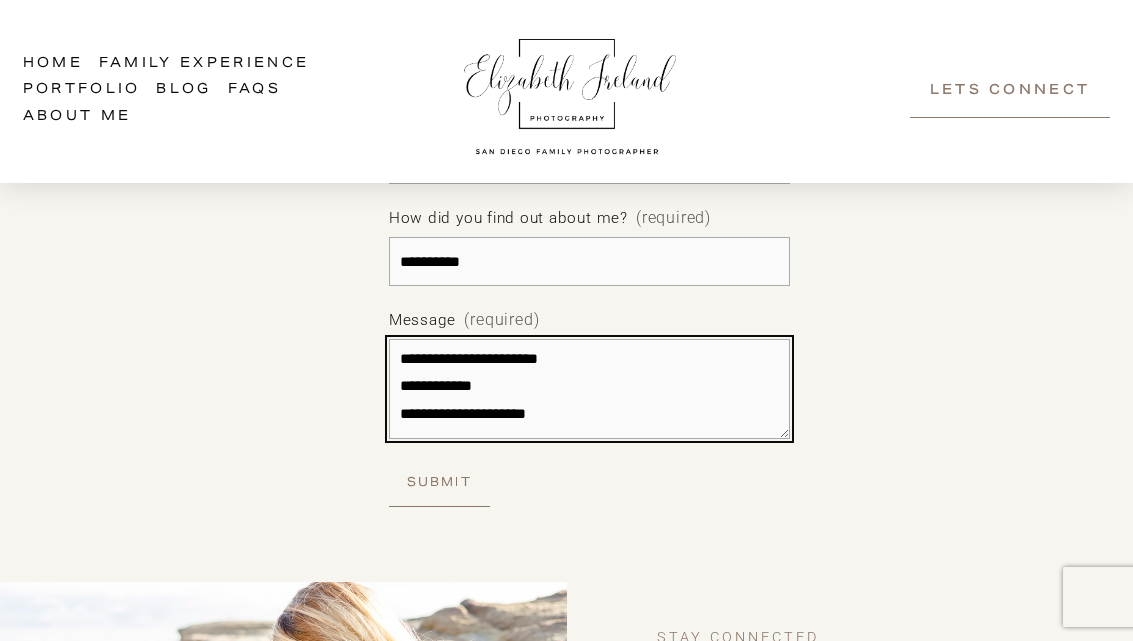 type on "**********" 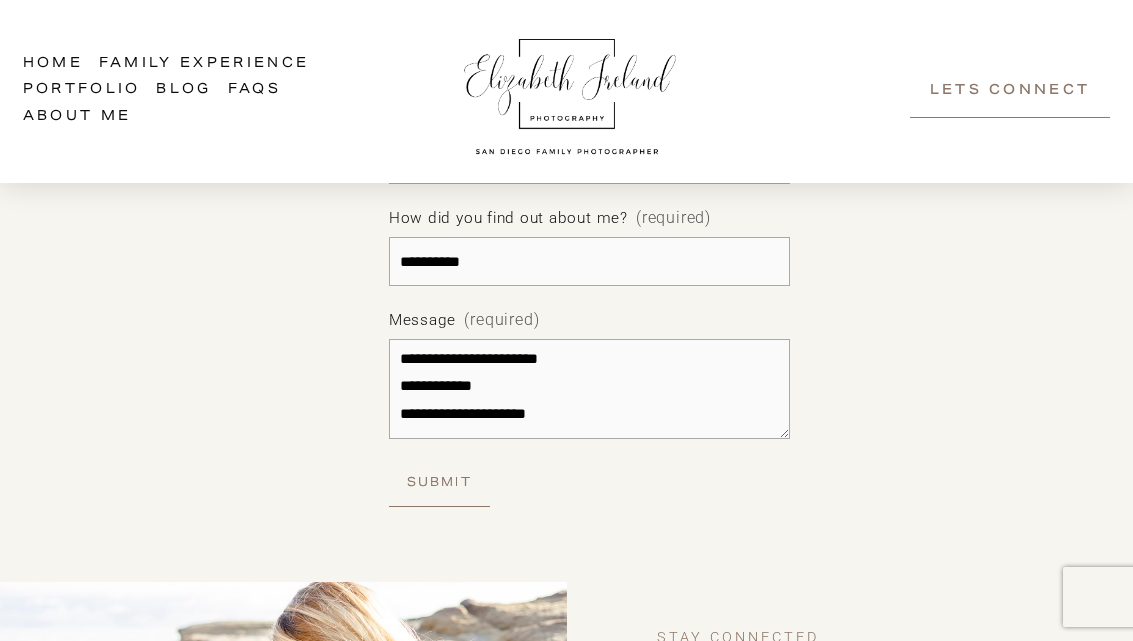 click on "**********" at bounding box center (566, 39) 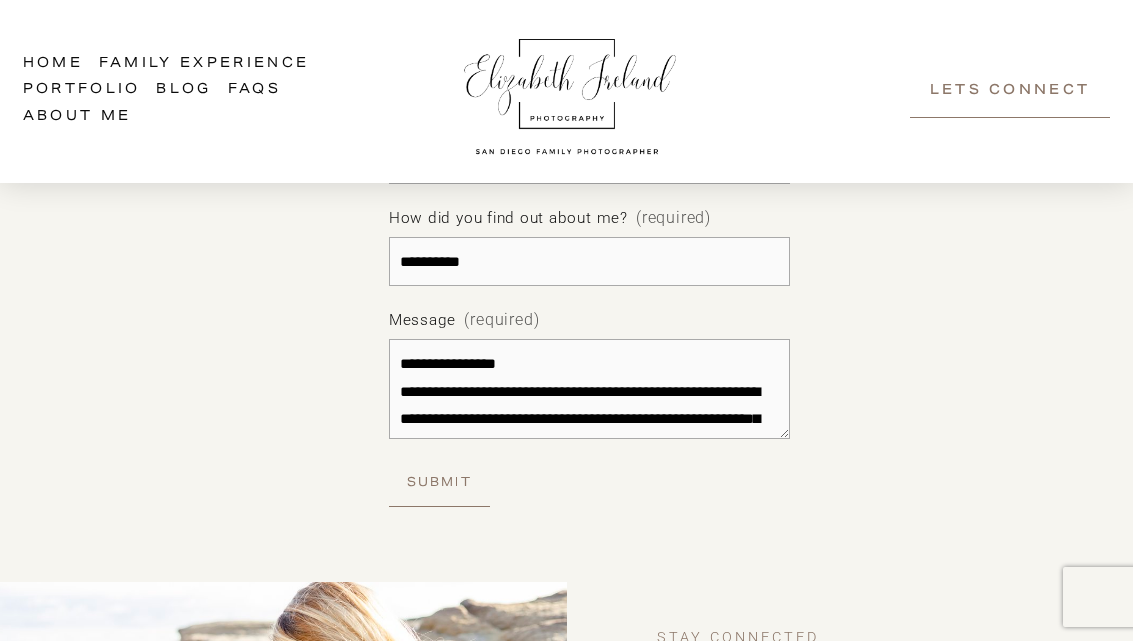 scroll, scrollTop: 0, scrollLeft: 0, axis: both 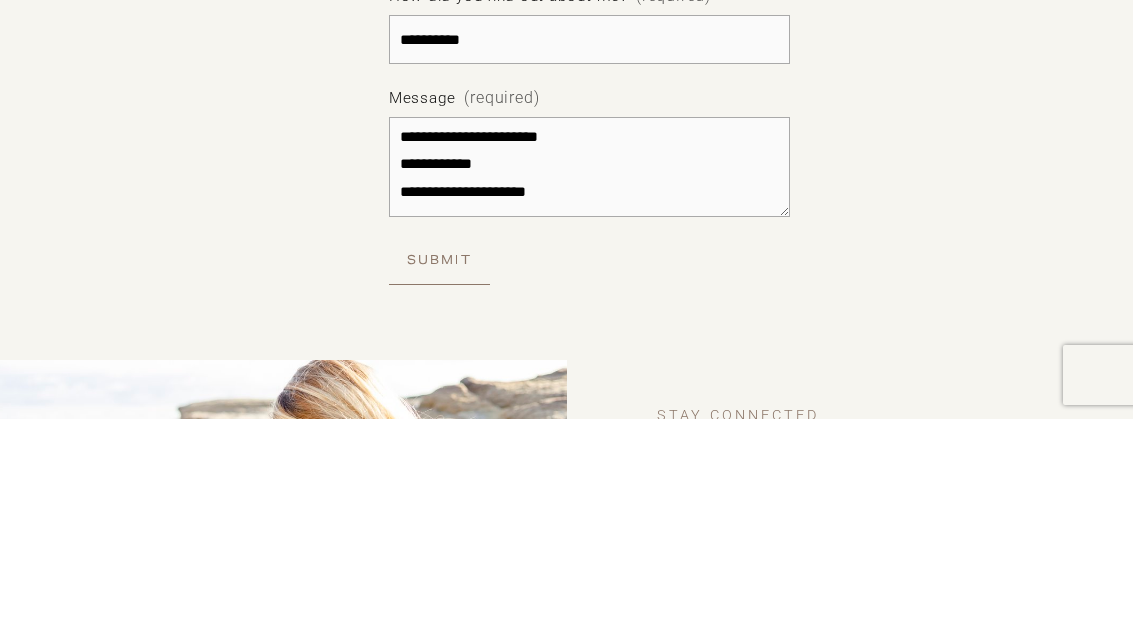 click on "**********" at bounding box center (566, 39) 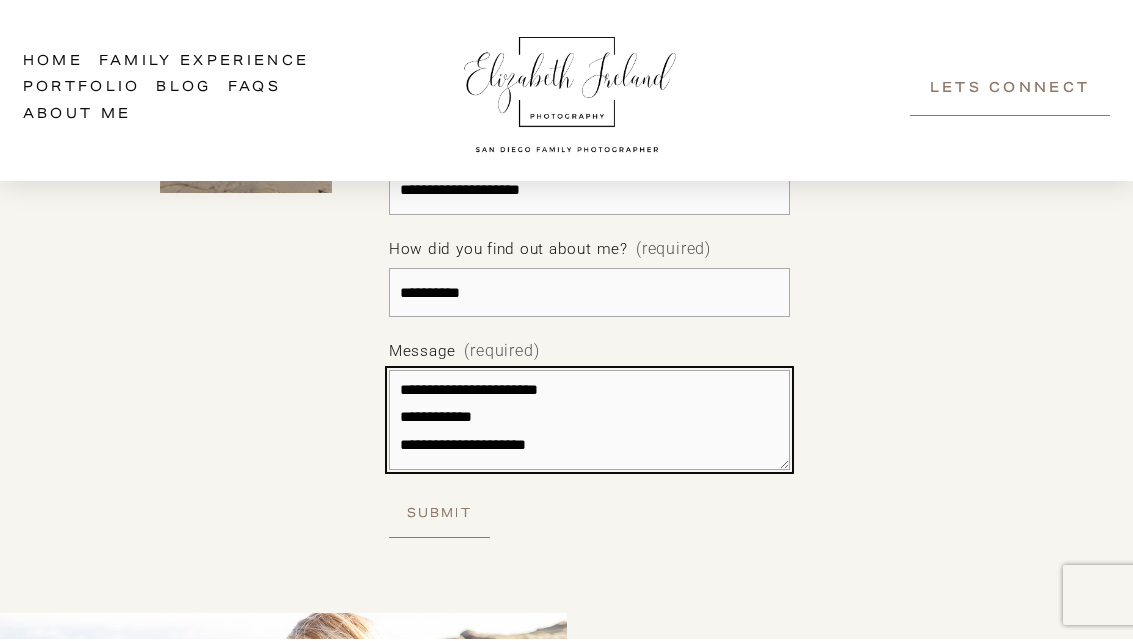 click on "Message (required)" at bounding box center [589, 422] 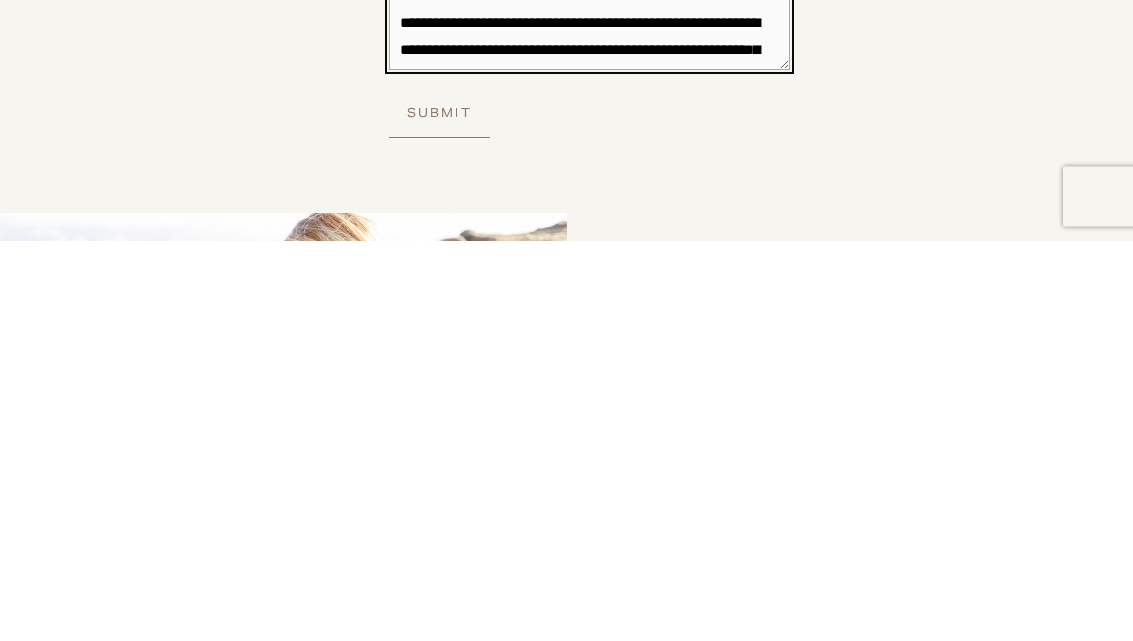 scroll, scrollTop: 0, scrollLeft: 0, axis: both 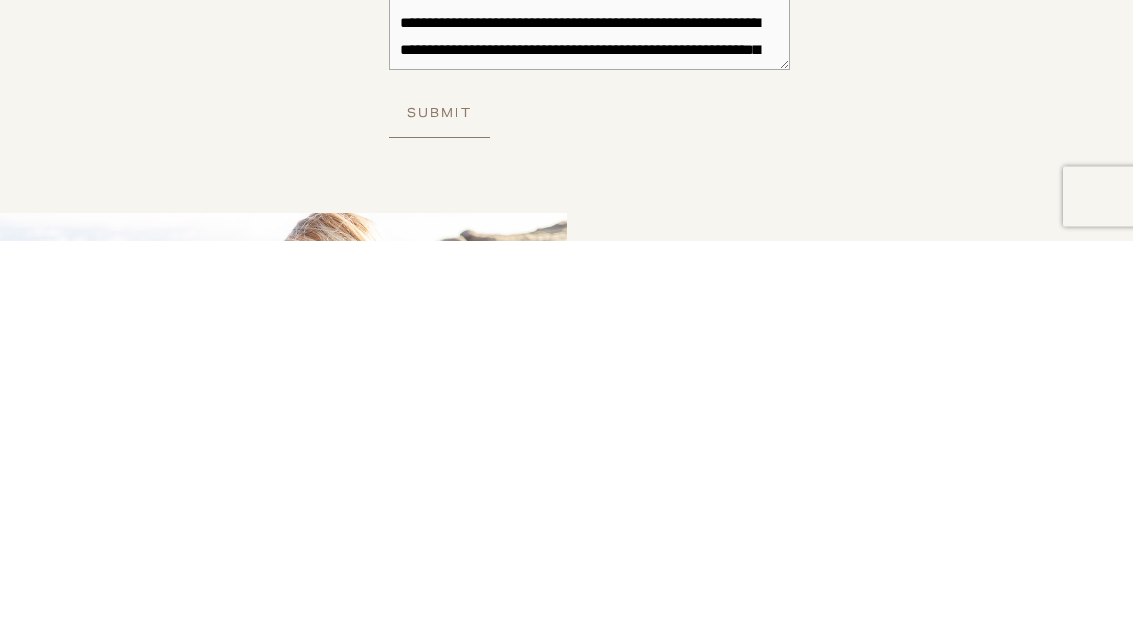 click on "Submit" at bounding box center (439, 515) 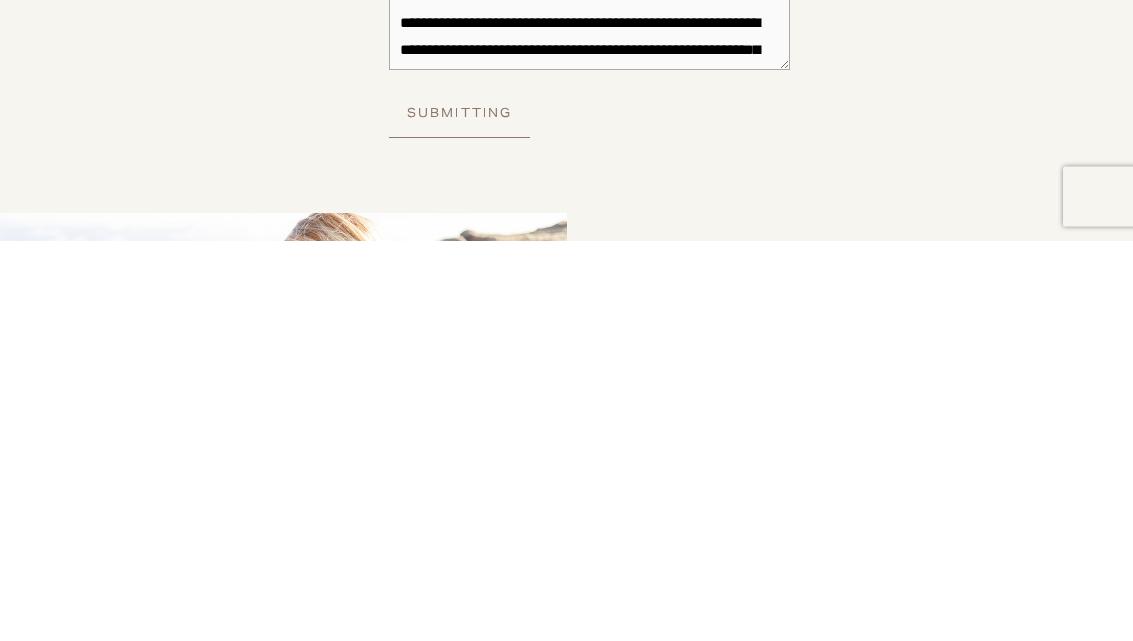 scroll, scrollTop: 1735, scrollLeft: 0, axis: vertical 